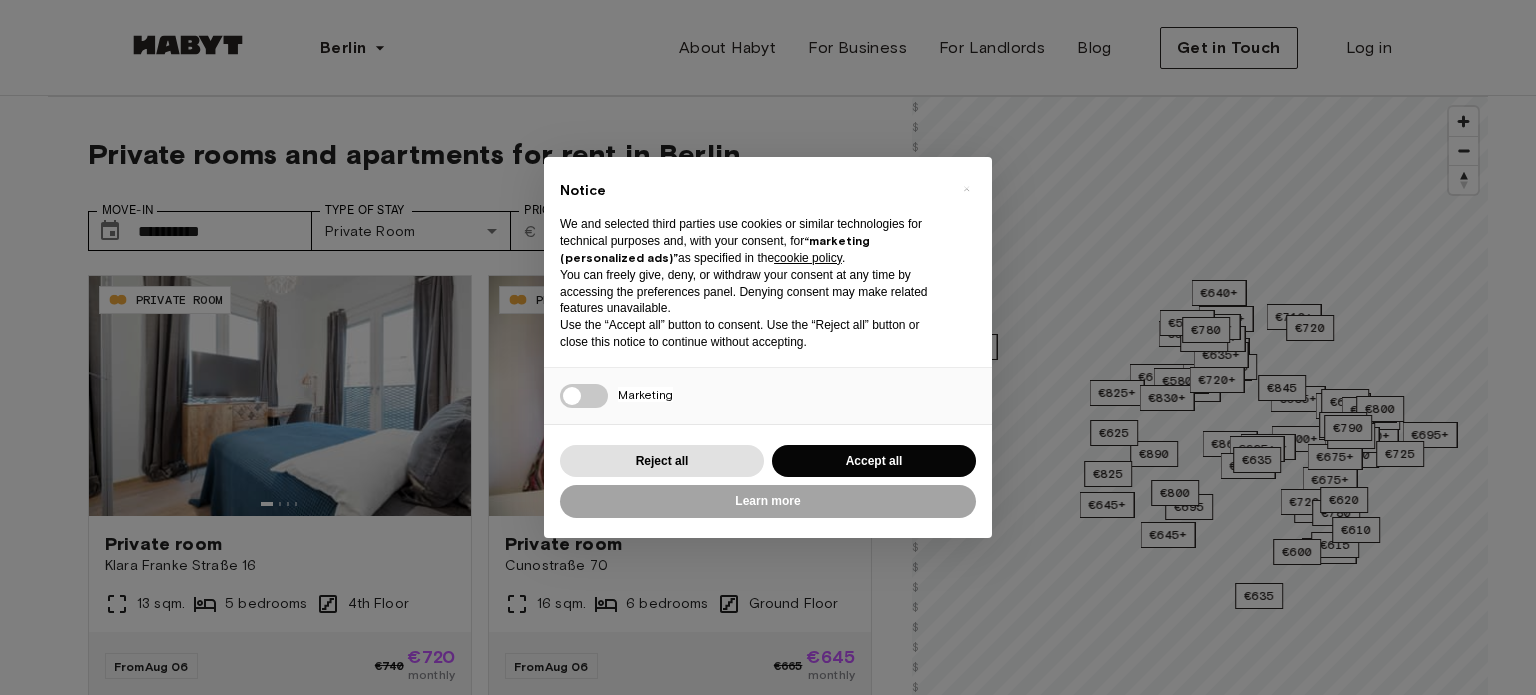 scroll, scrollTop: 0, scrollLeft: 0, axis: both 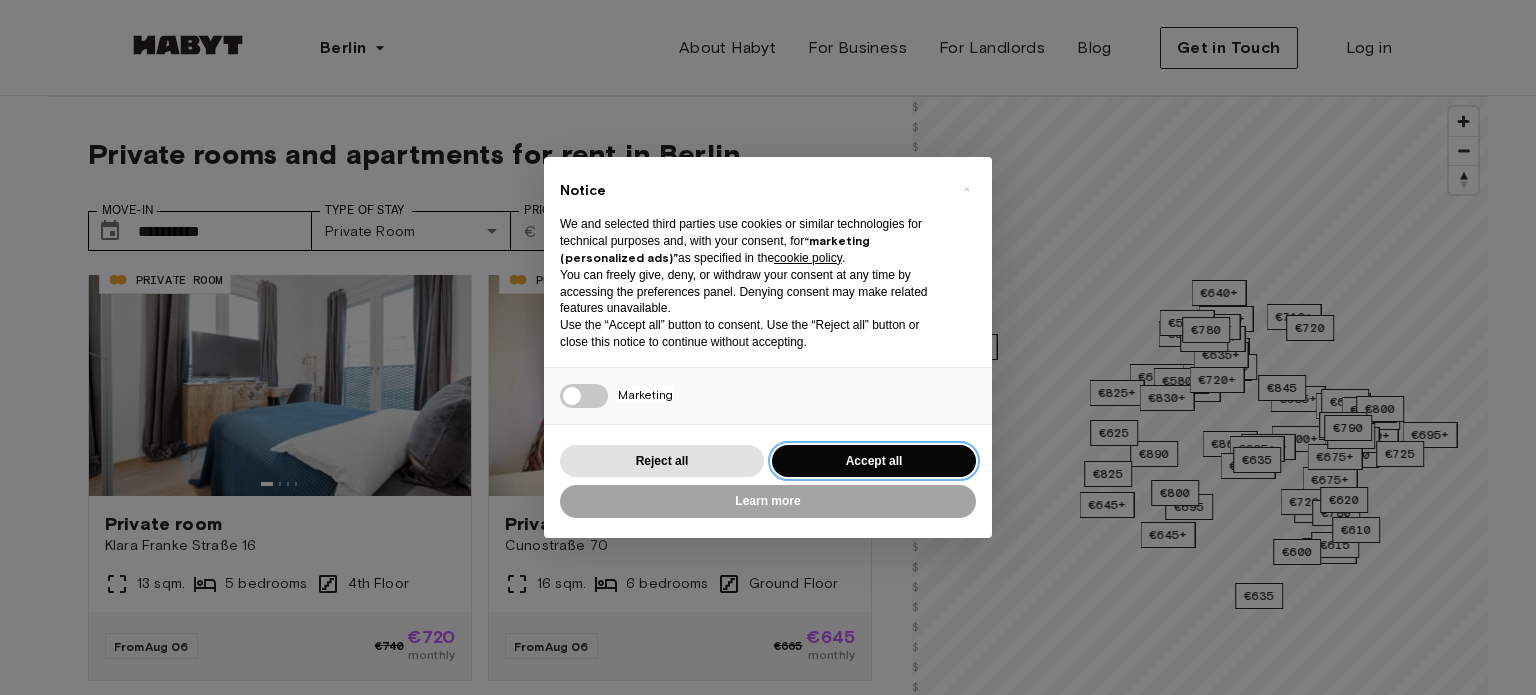 click on "Accept all" at bounding box center (874, 461) 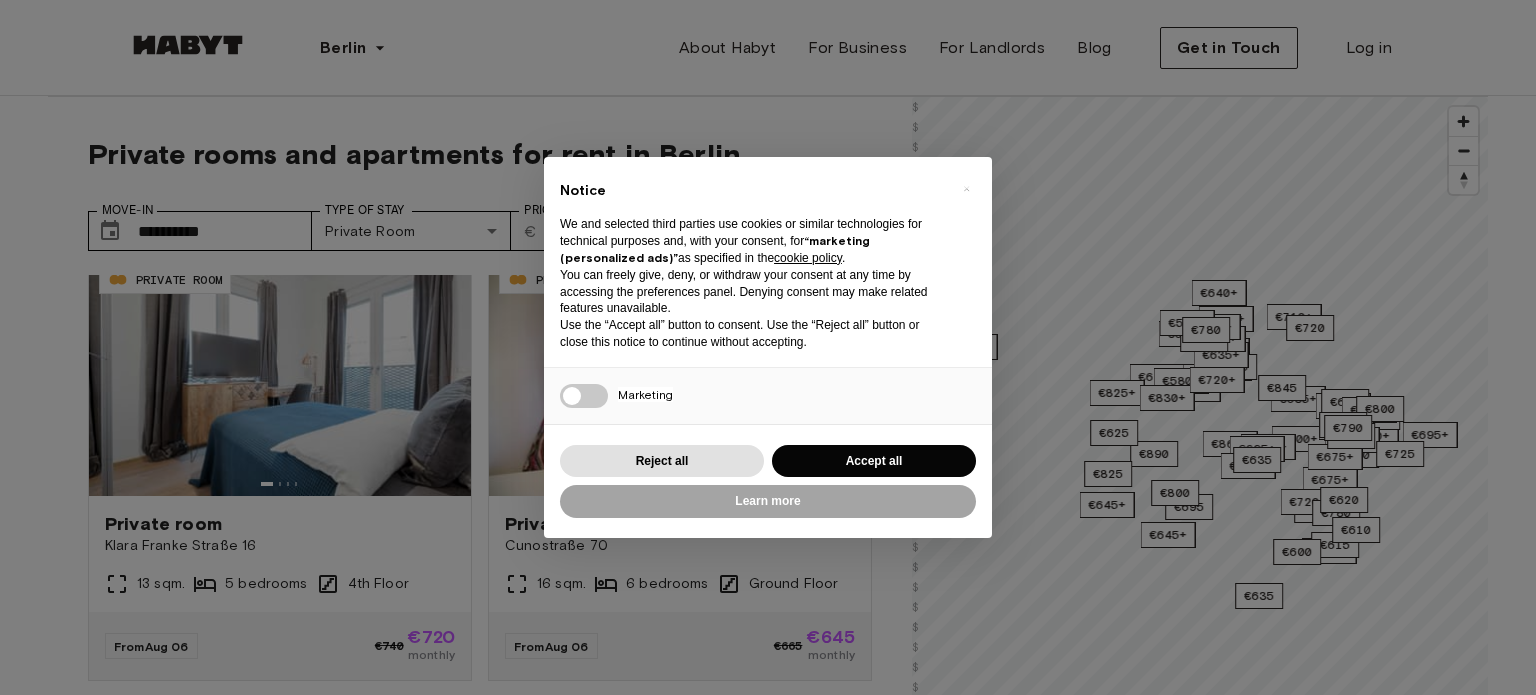 scroll, scrollTop: 0, scrollLeft: 0, axis: both 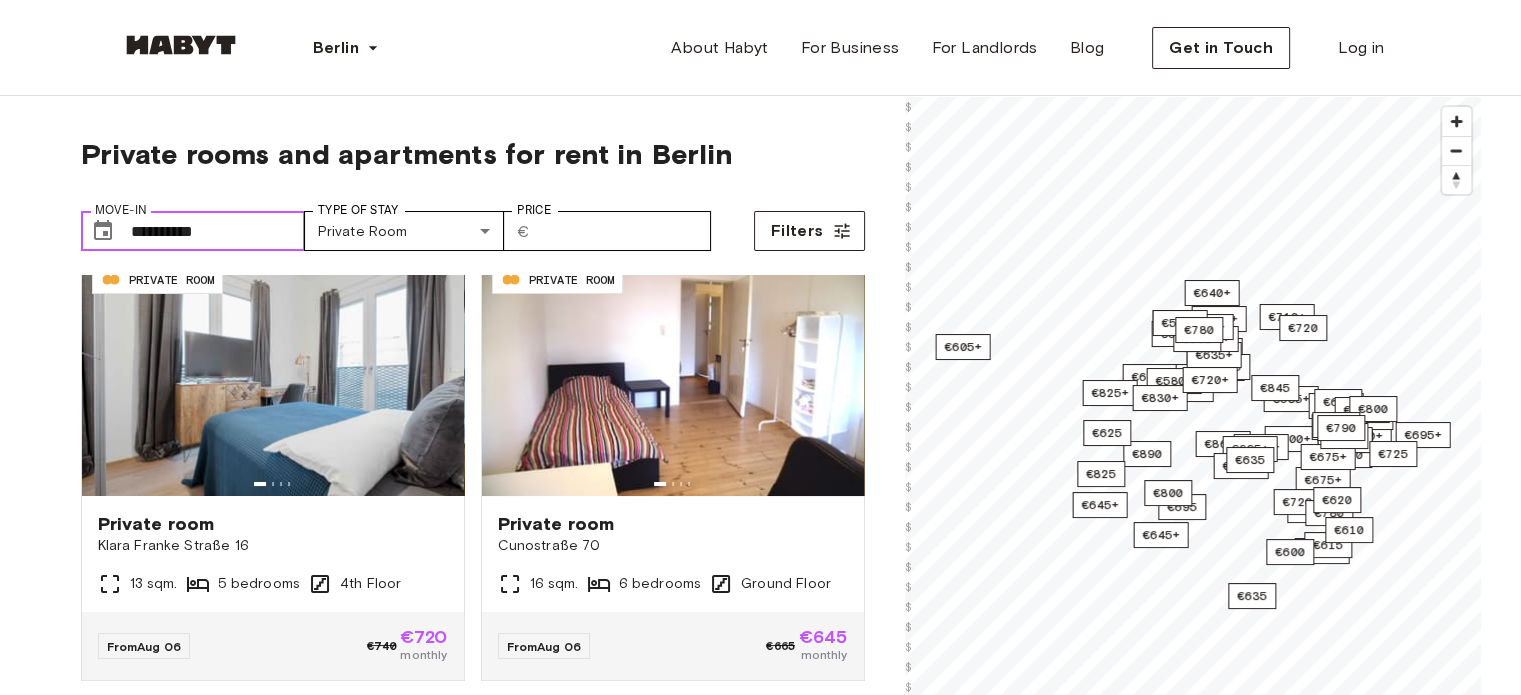 click on "**********" at bounding box center [218, 231] 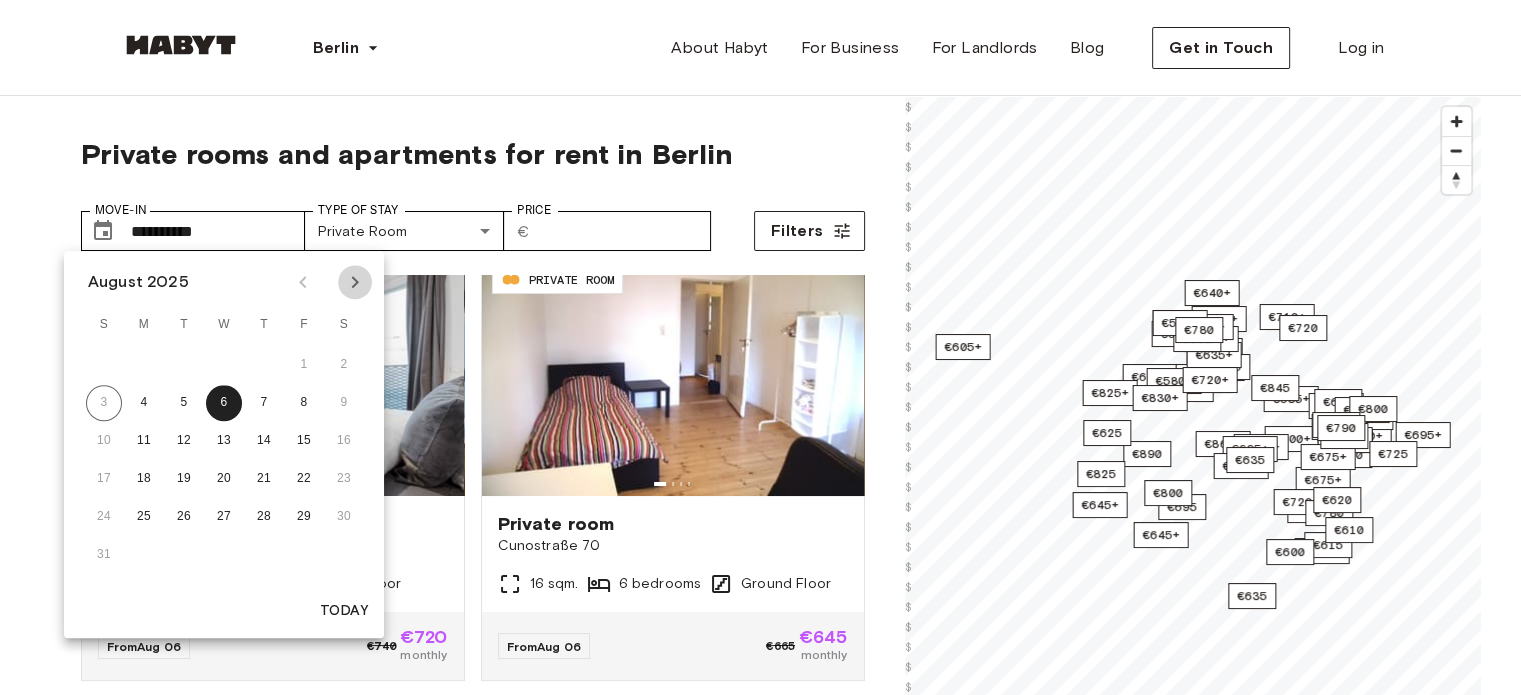 click 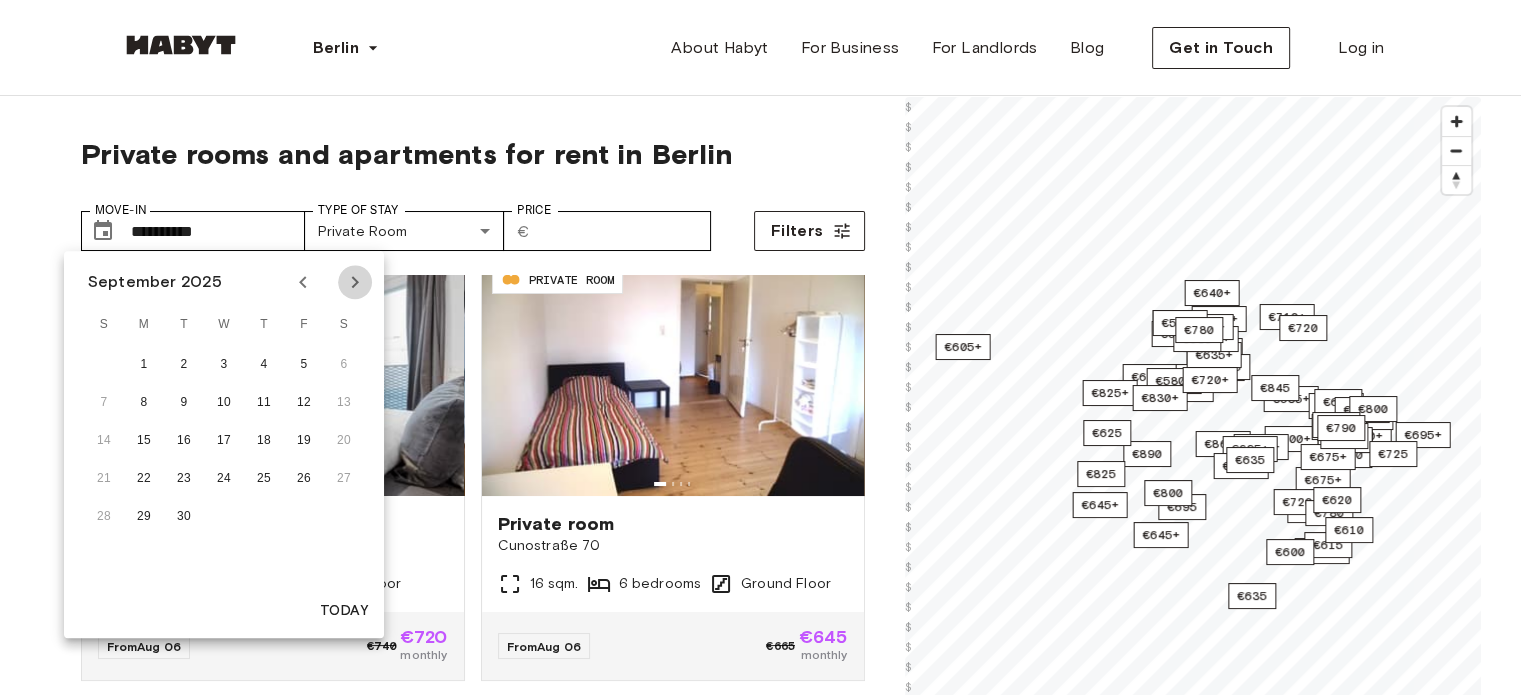 click 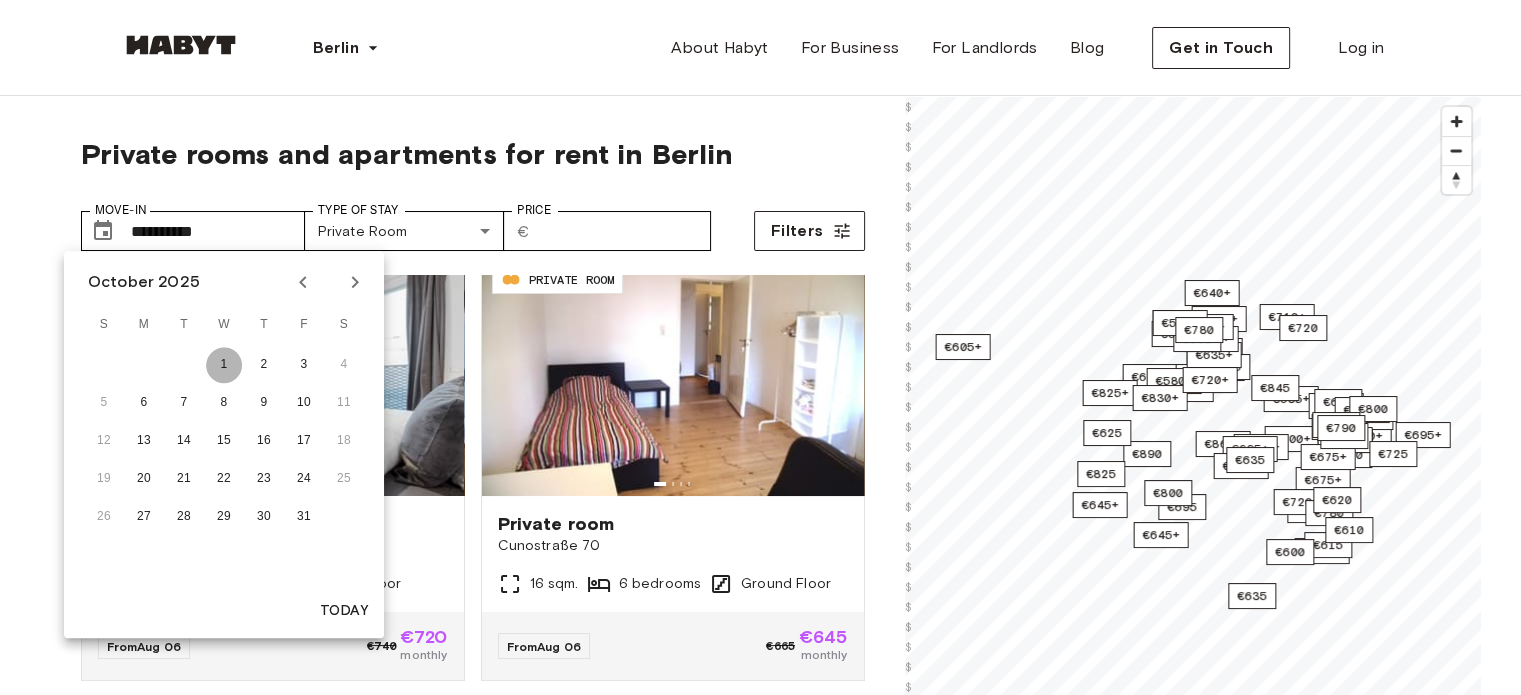 click on "1" at bounding box center [224, 365] 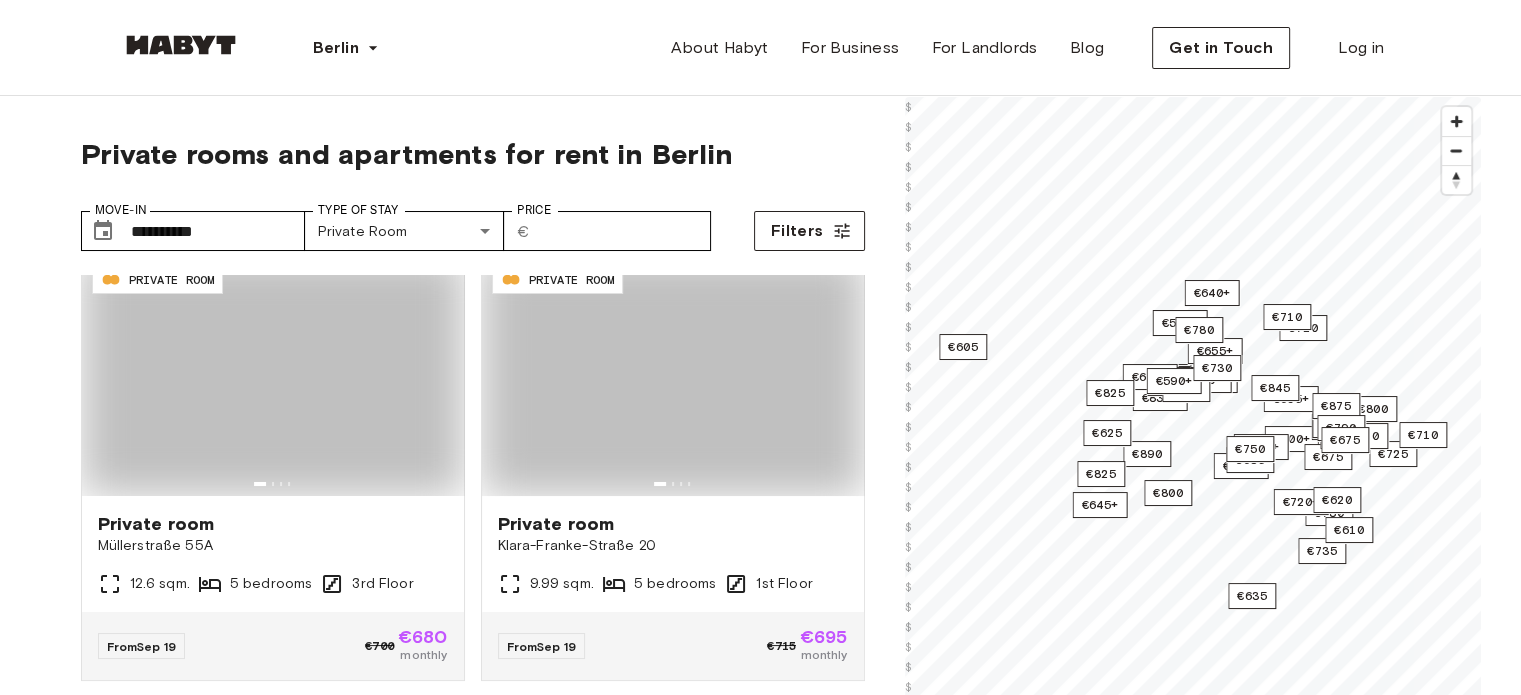 type on "**********" 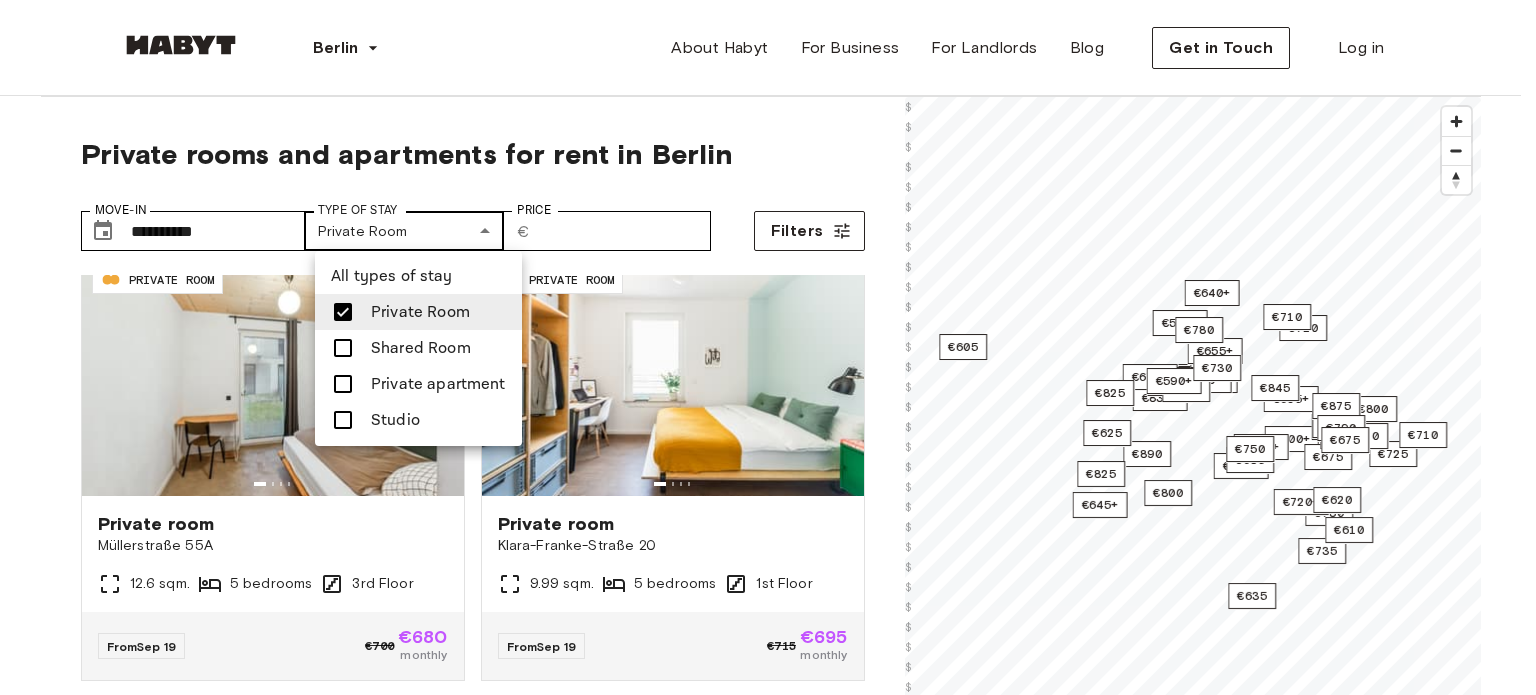 click on "**********" at bounding box center (768, 2355) 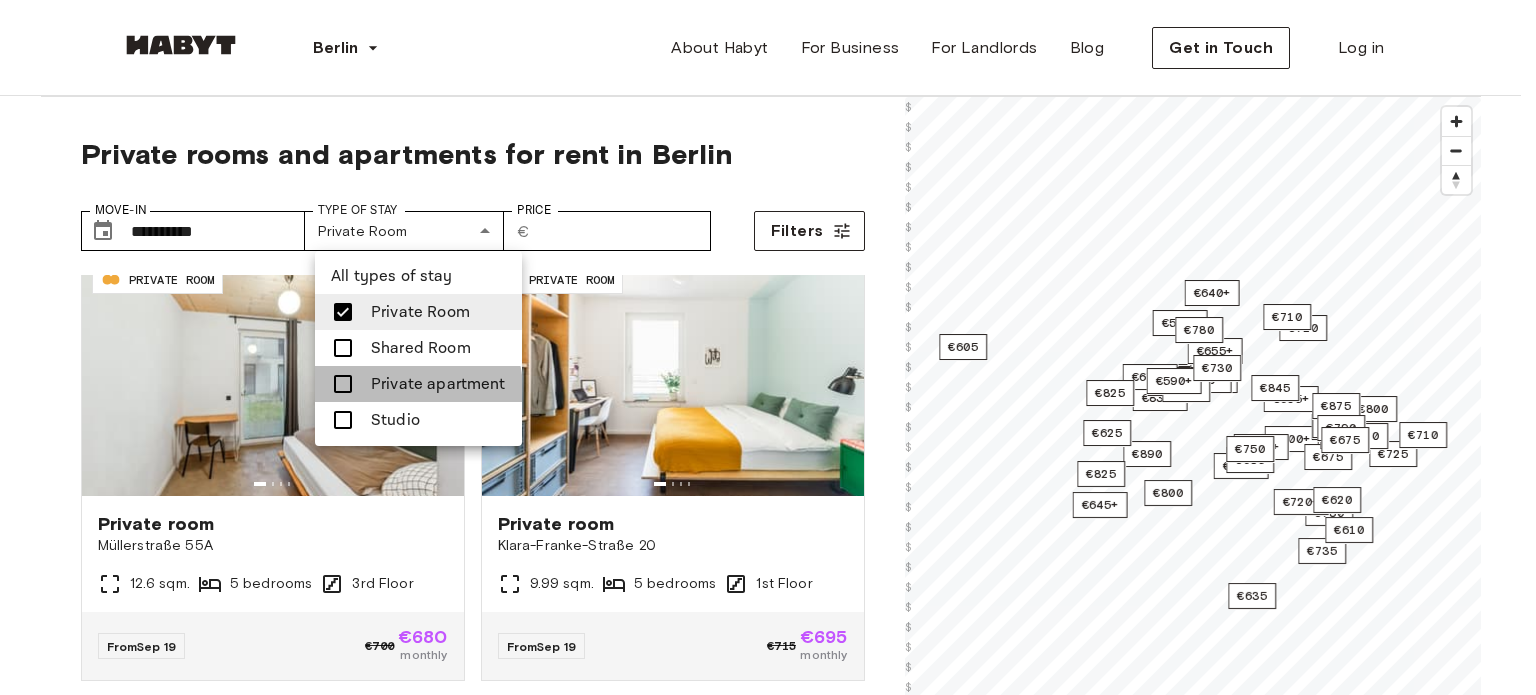 click on "Private apartment" at bounding box center (438, 384) 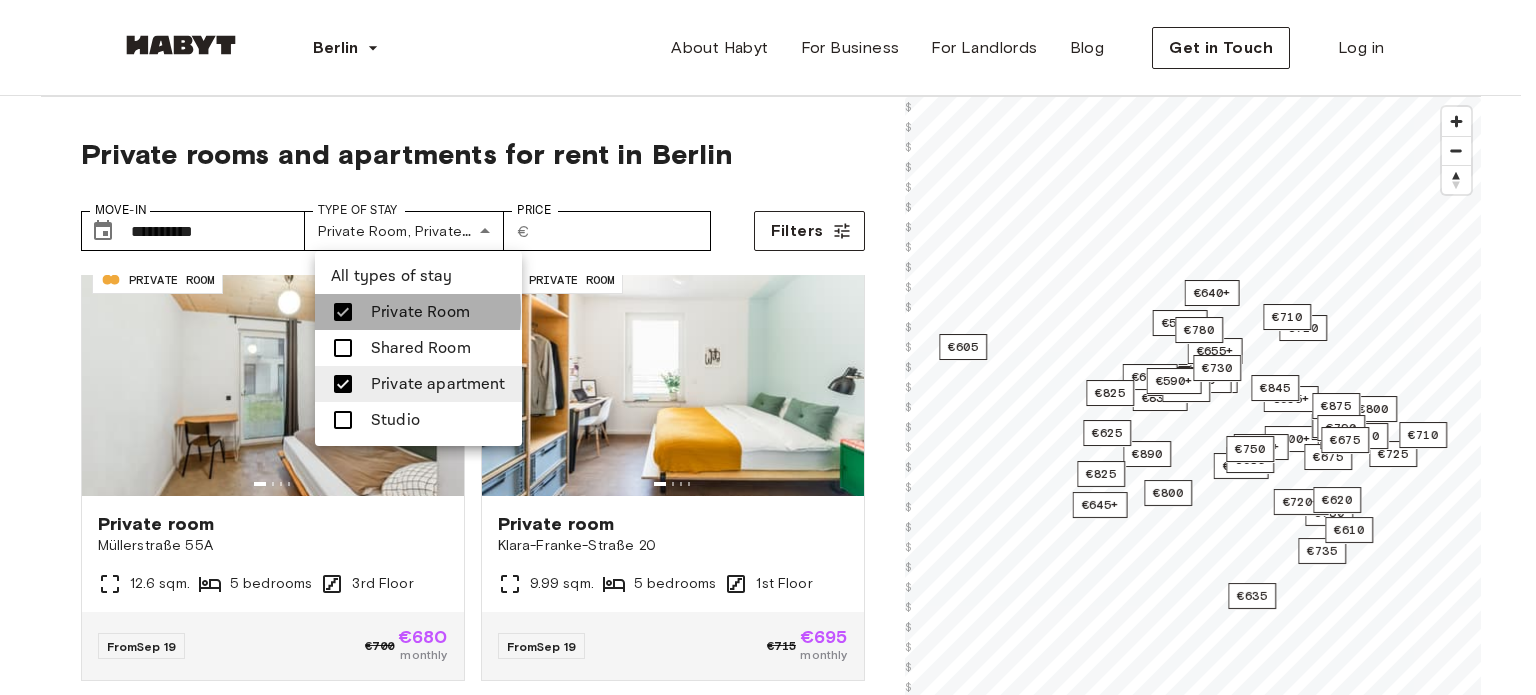 click at bounding box center [343, 312] 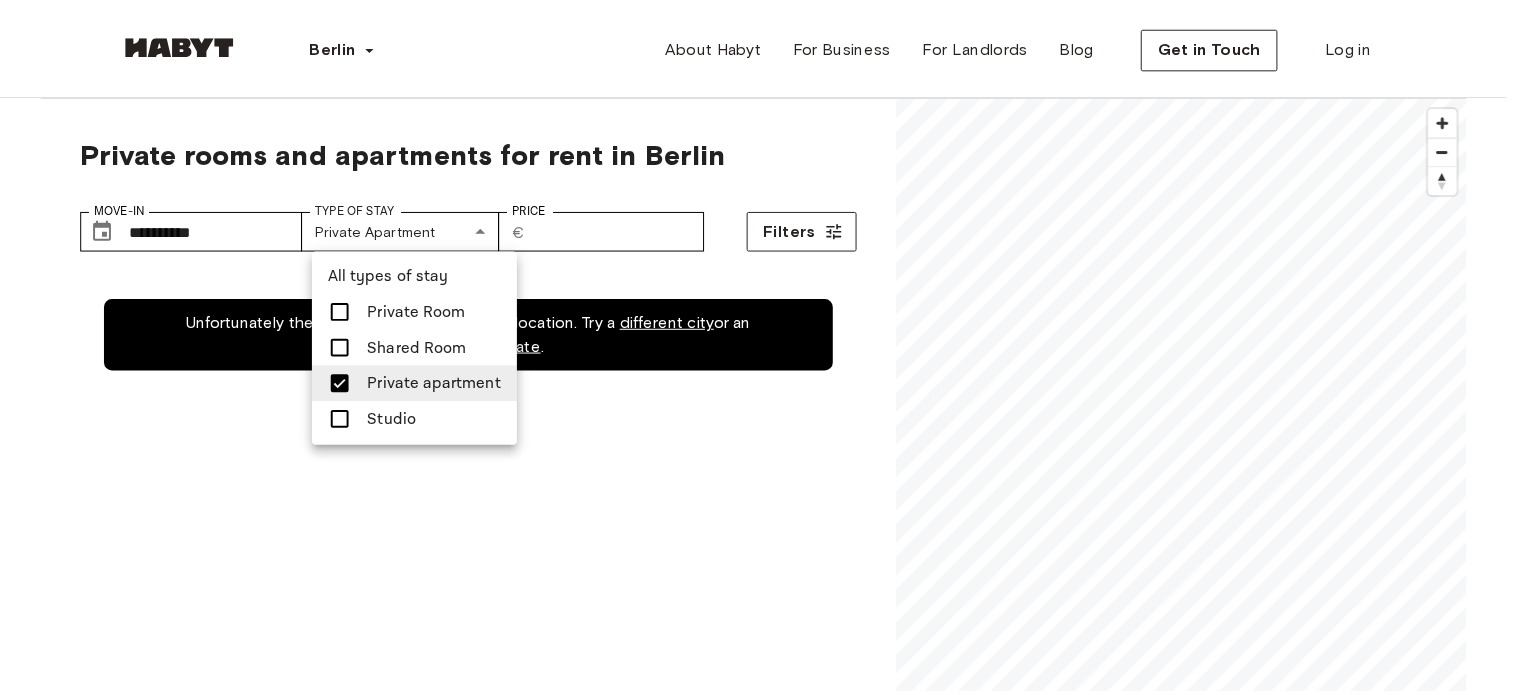 scroll, scrollTop: 0, scrollLeft: 0, axis: both 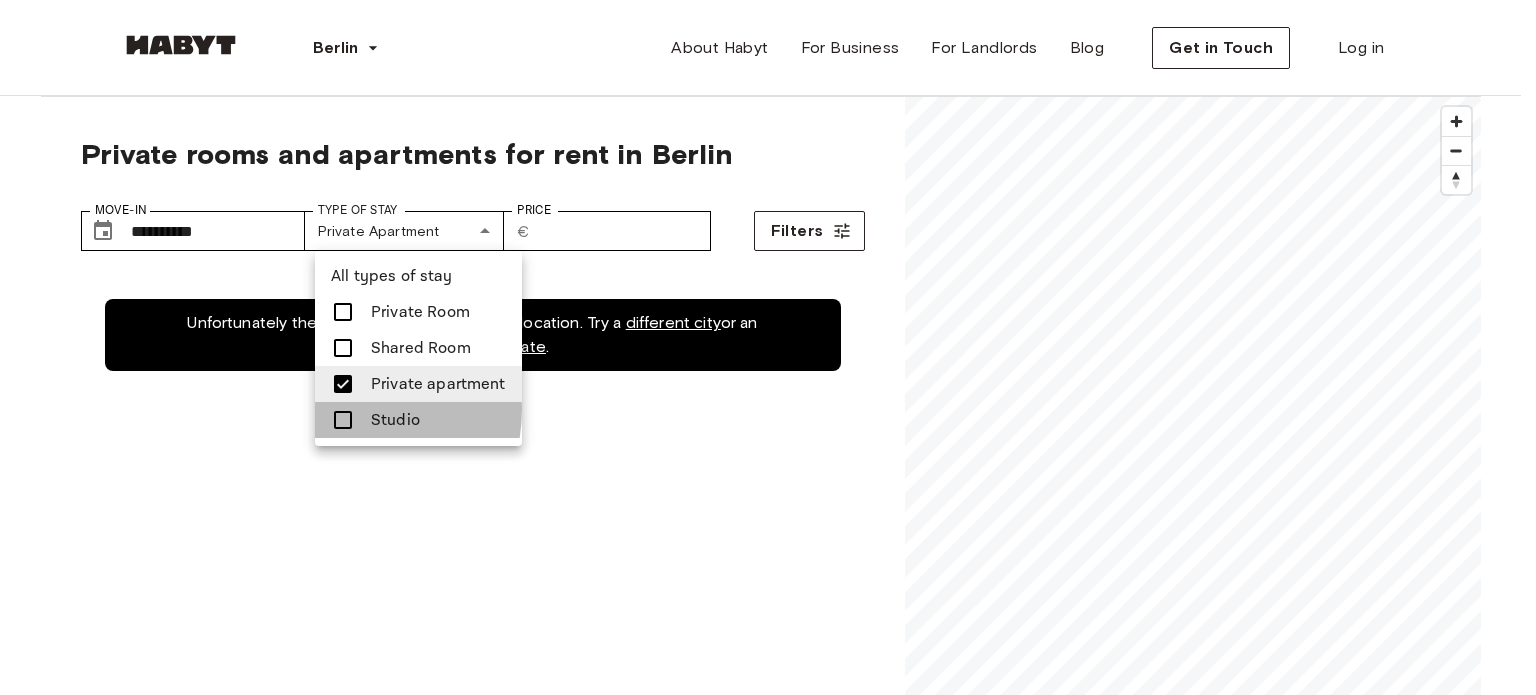 click at bounding box center [343, 420] 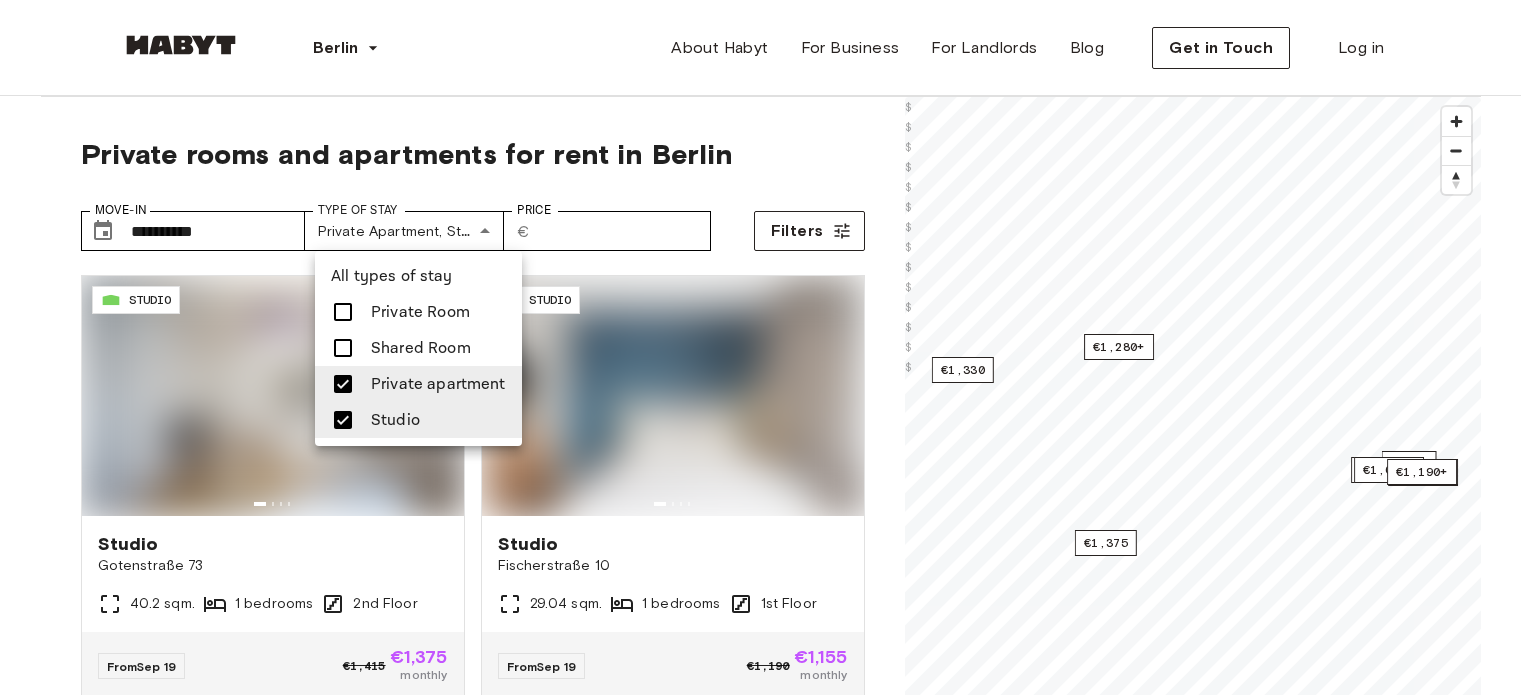 click at bounding box center (768, 347) 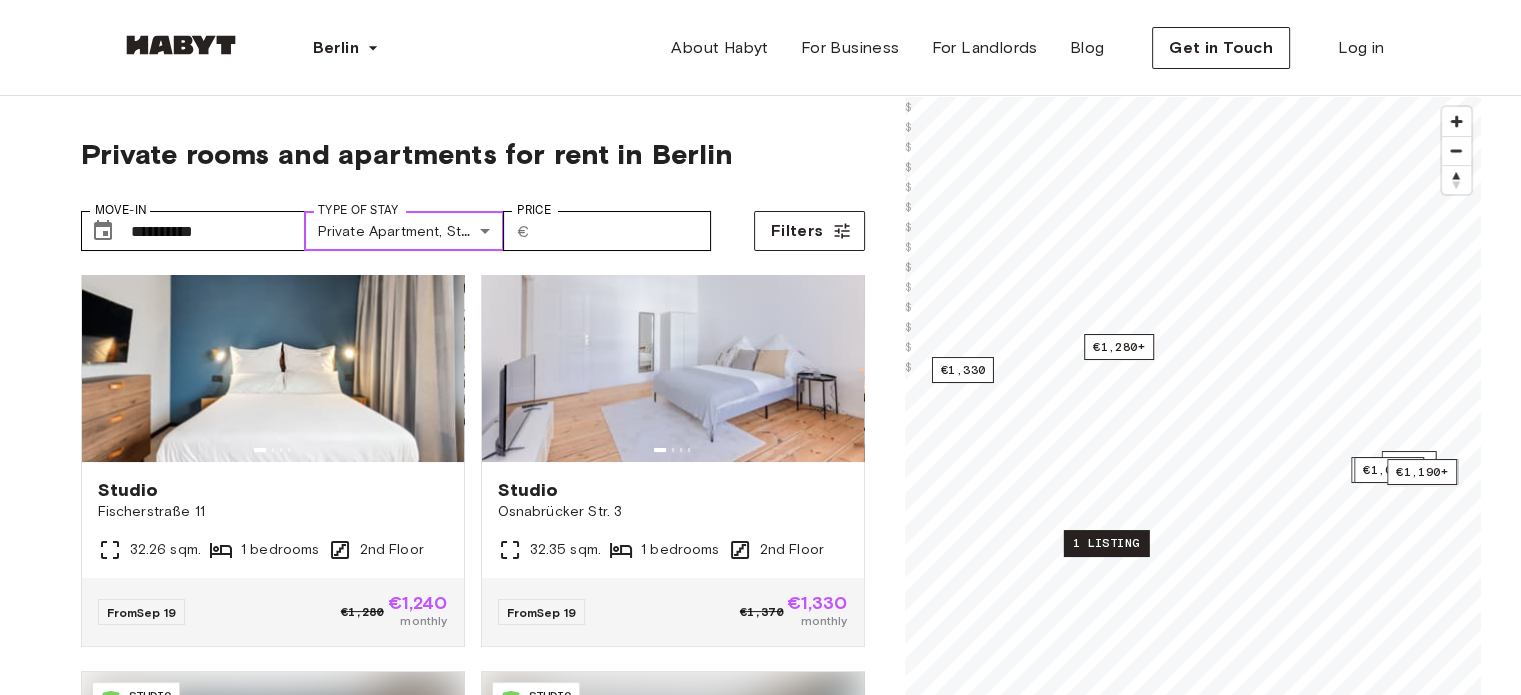 scroll, scrollTop: 522, scrollLeft: 0, axis: vertical 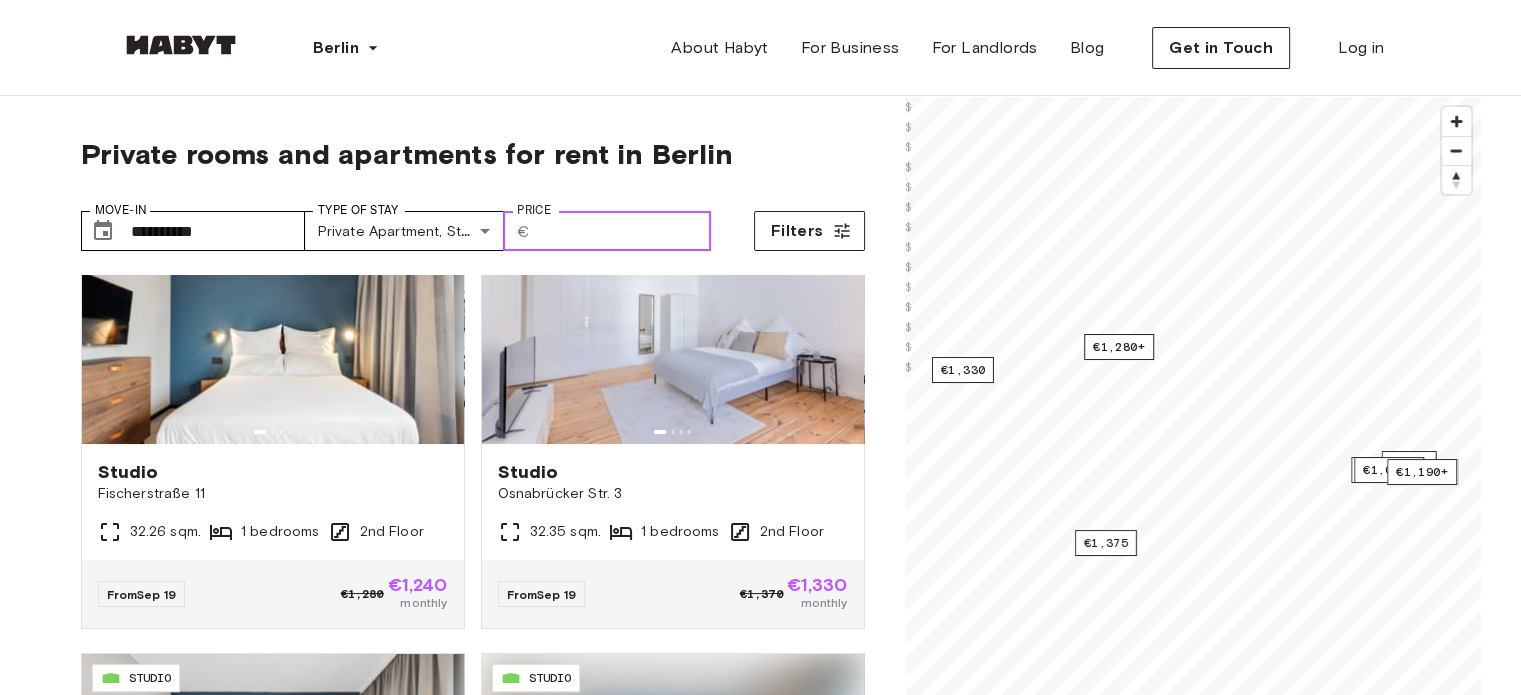 click on "Price" at bounding box center (624, 231) 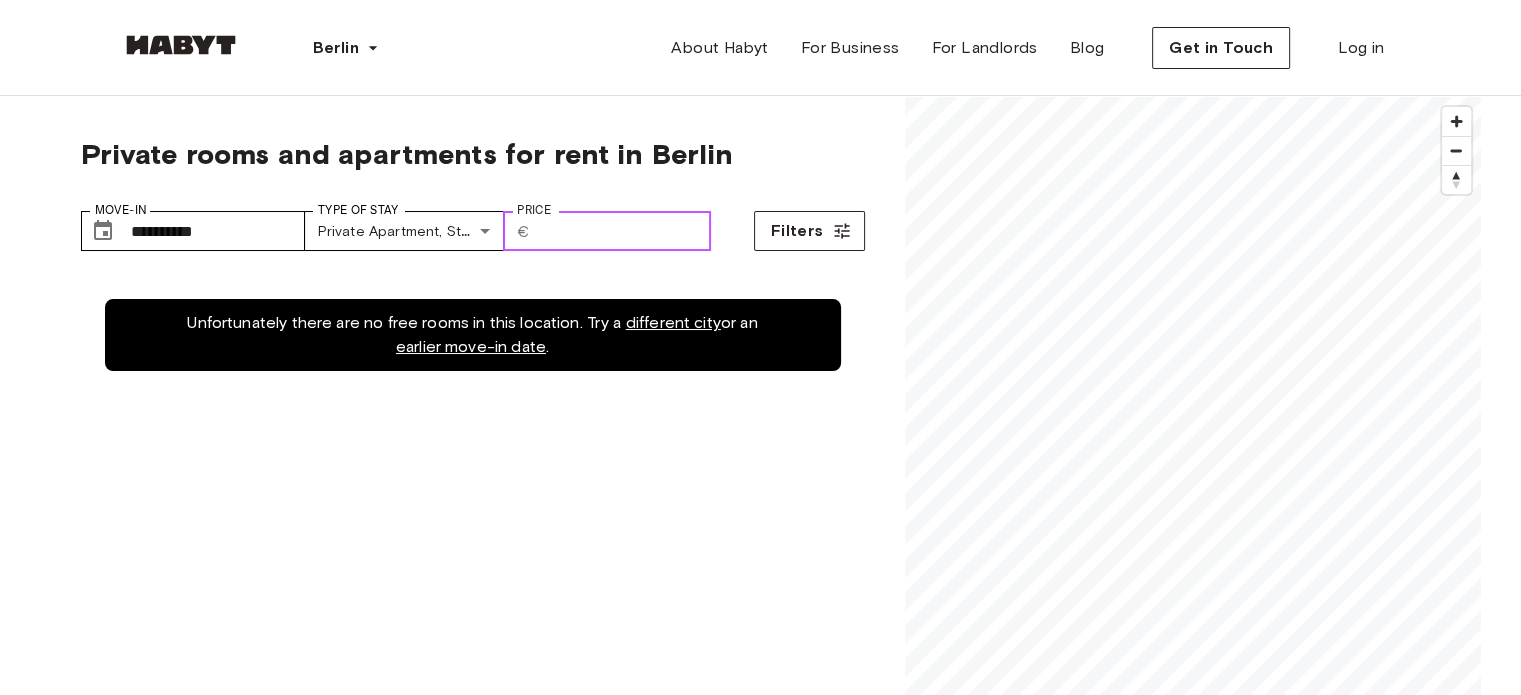 scroll, scrollTop: 302, scrollLeft: 0, axis: vertical 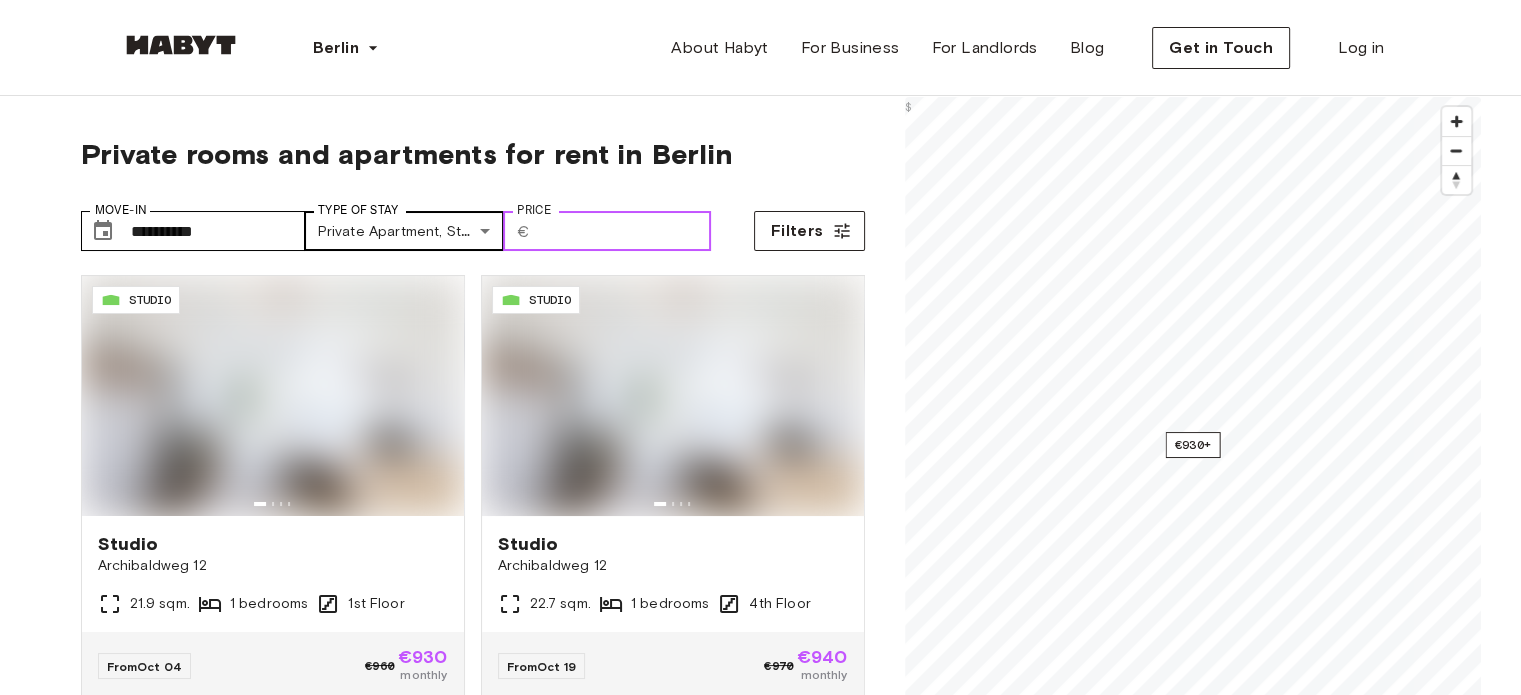 type on "****" 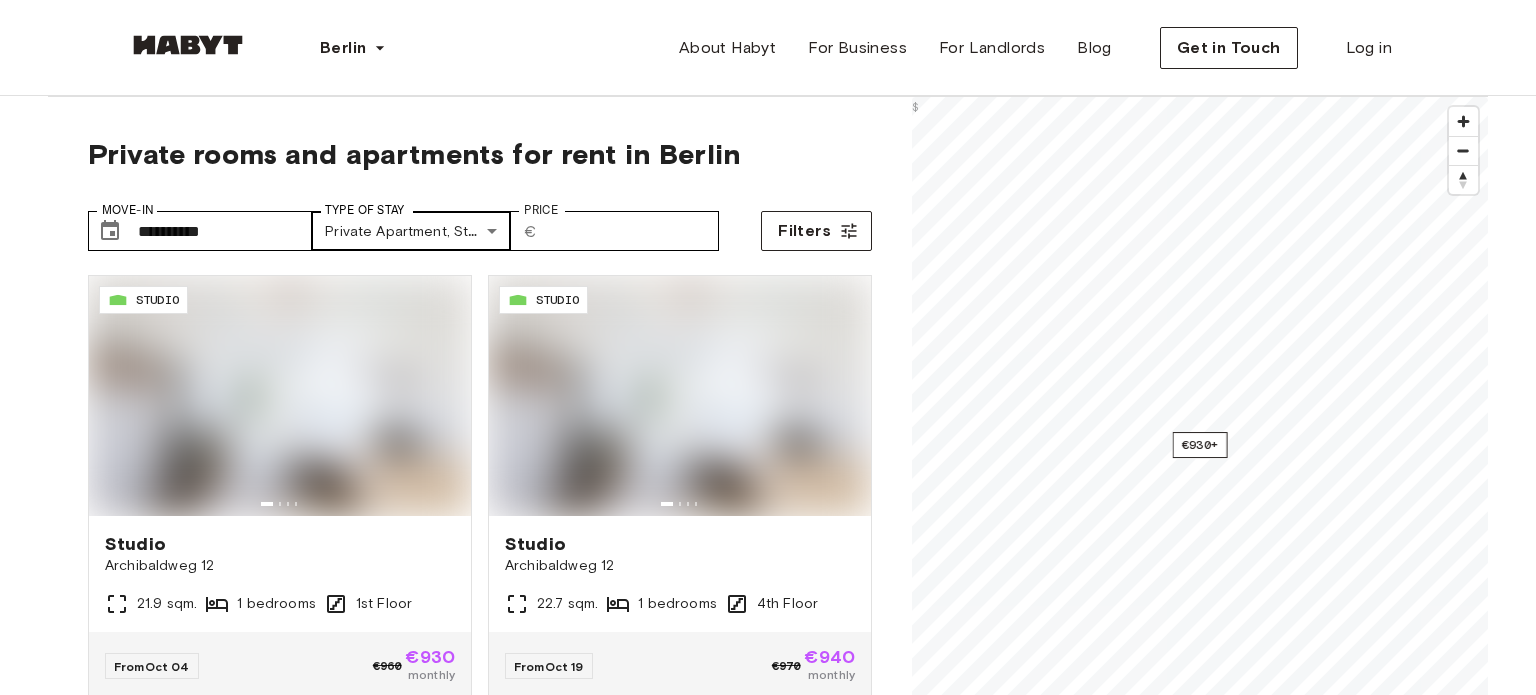click on "**********" at bounding box center (768, 2355) 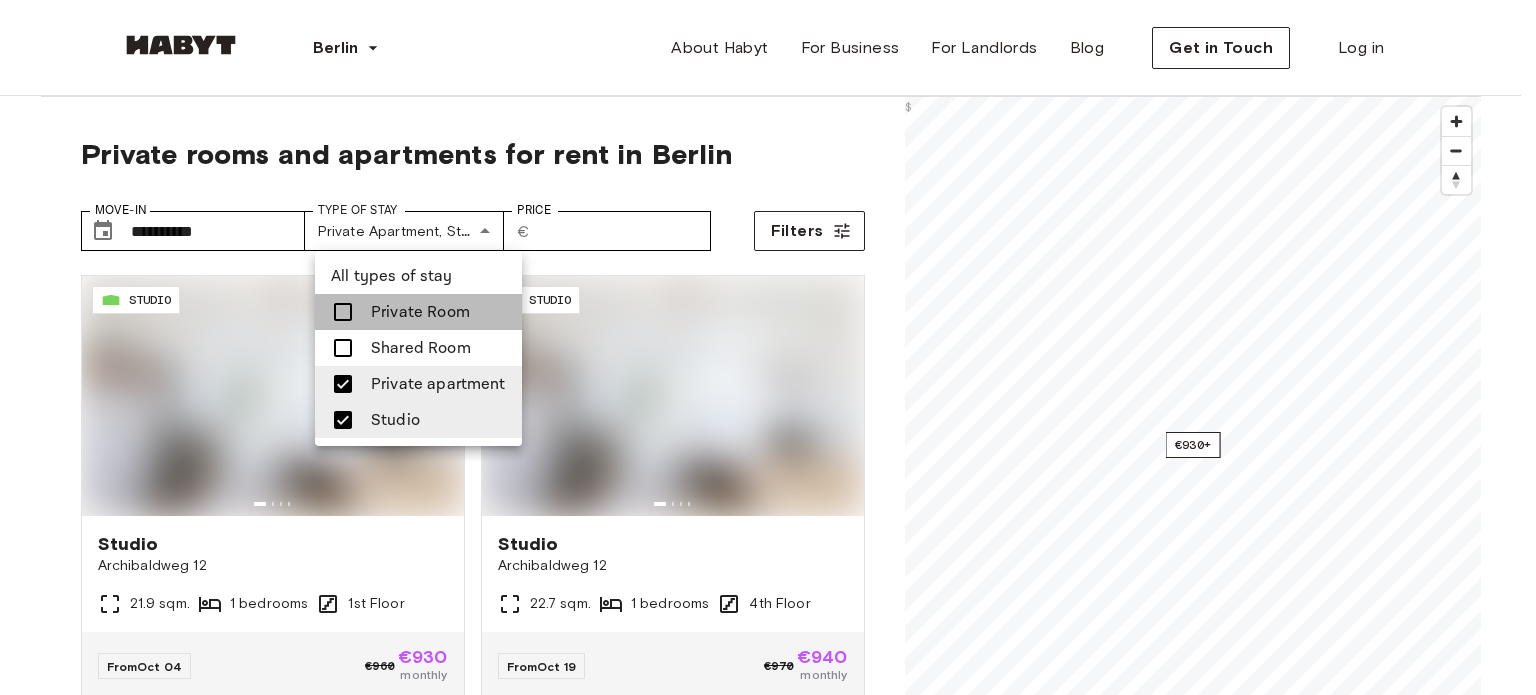 click on "Private Room" at bounding box center (420, 312) 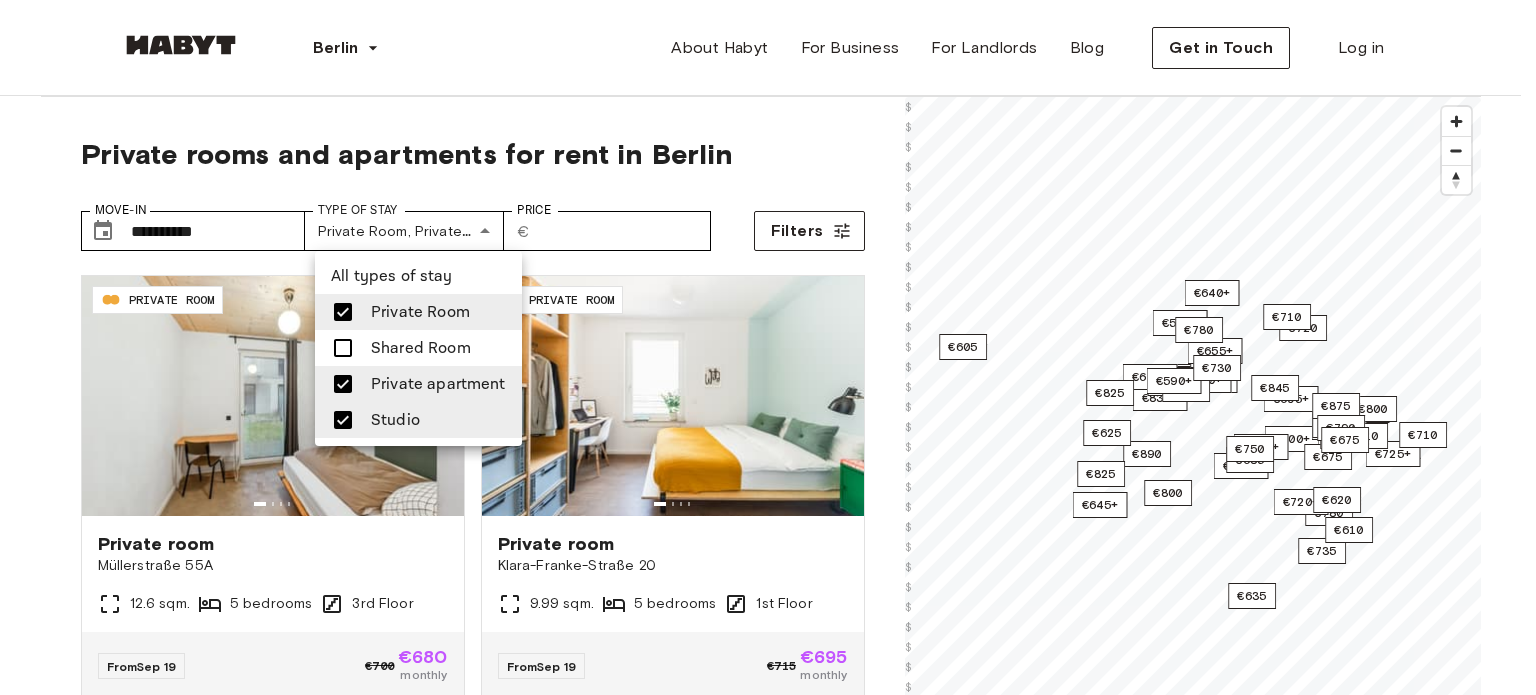 click at bounding box center (768, 347) 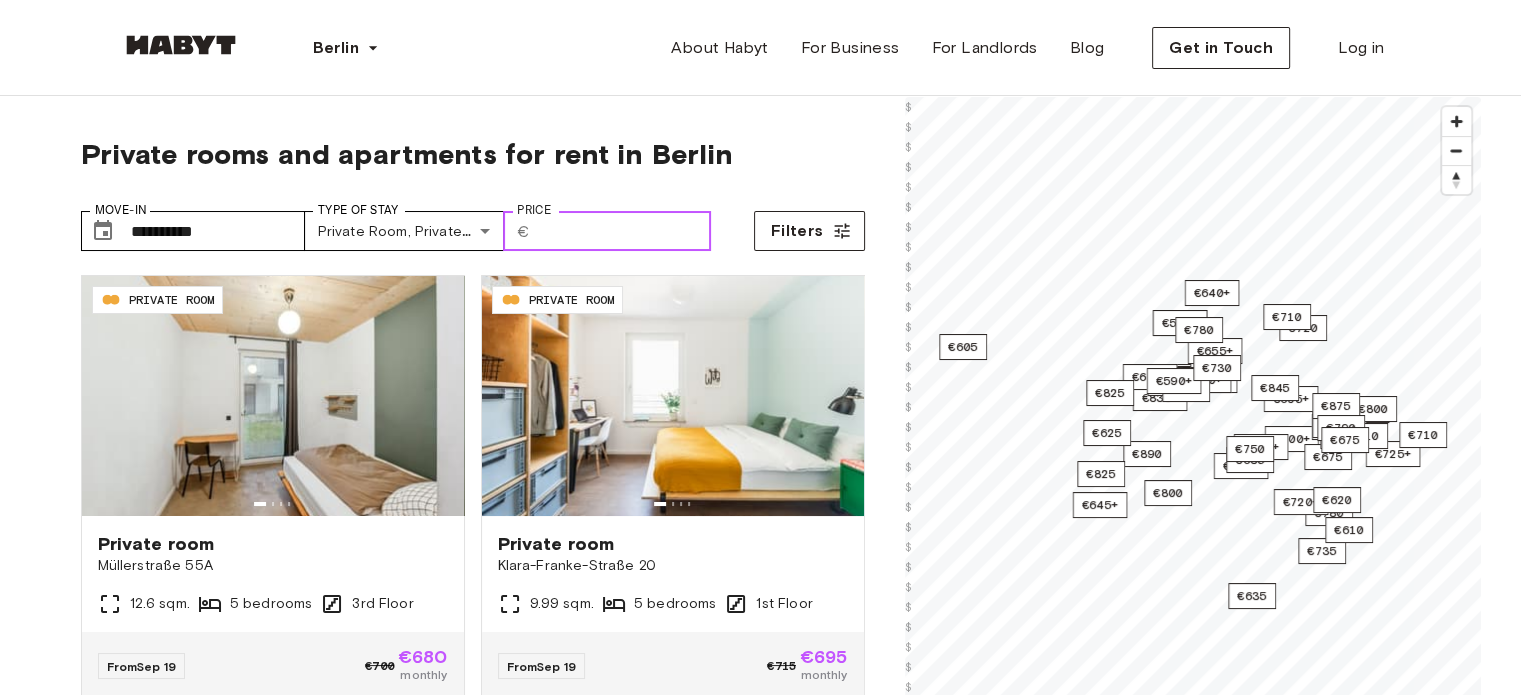 click on "****" at bounding box center [624, 231] 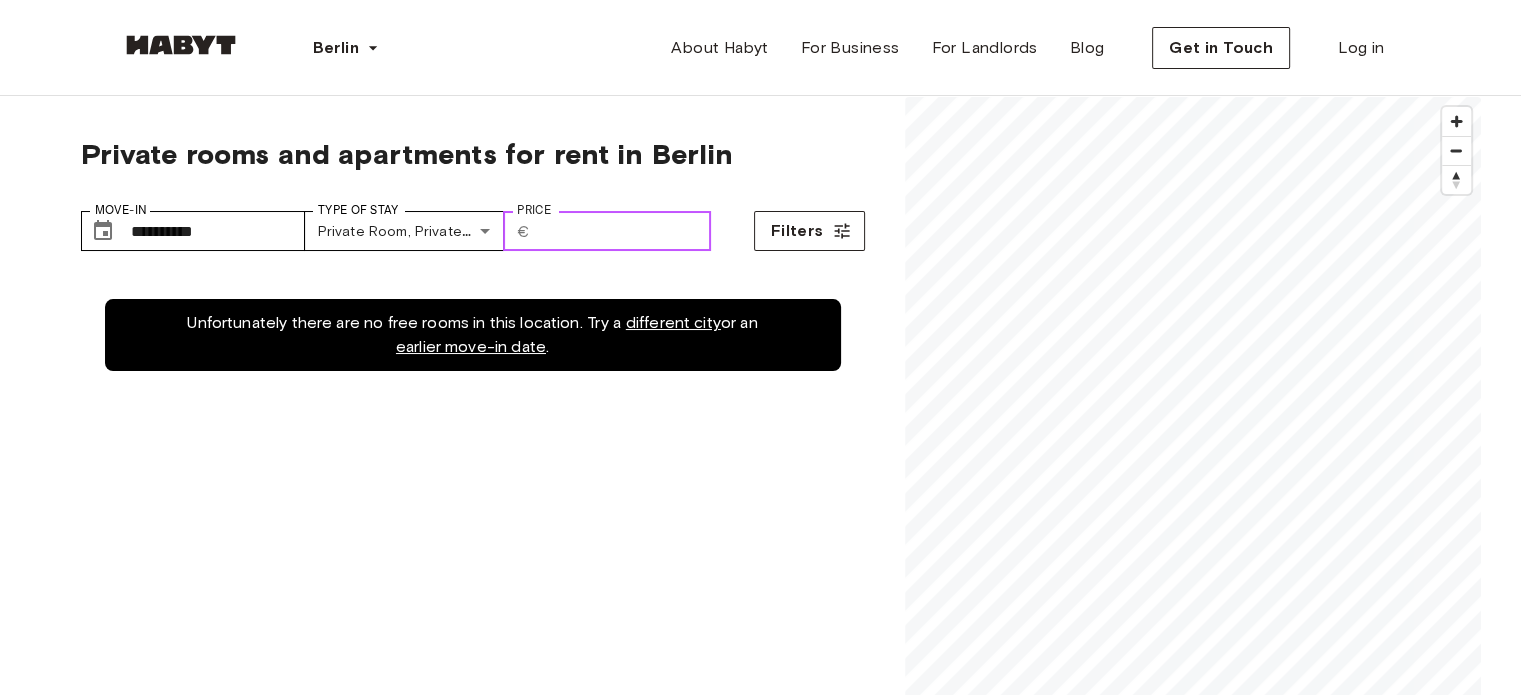 type on "*" 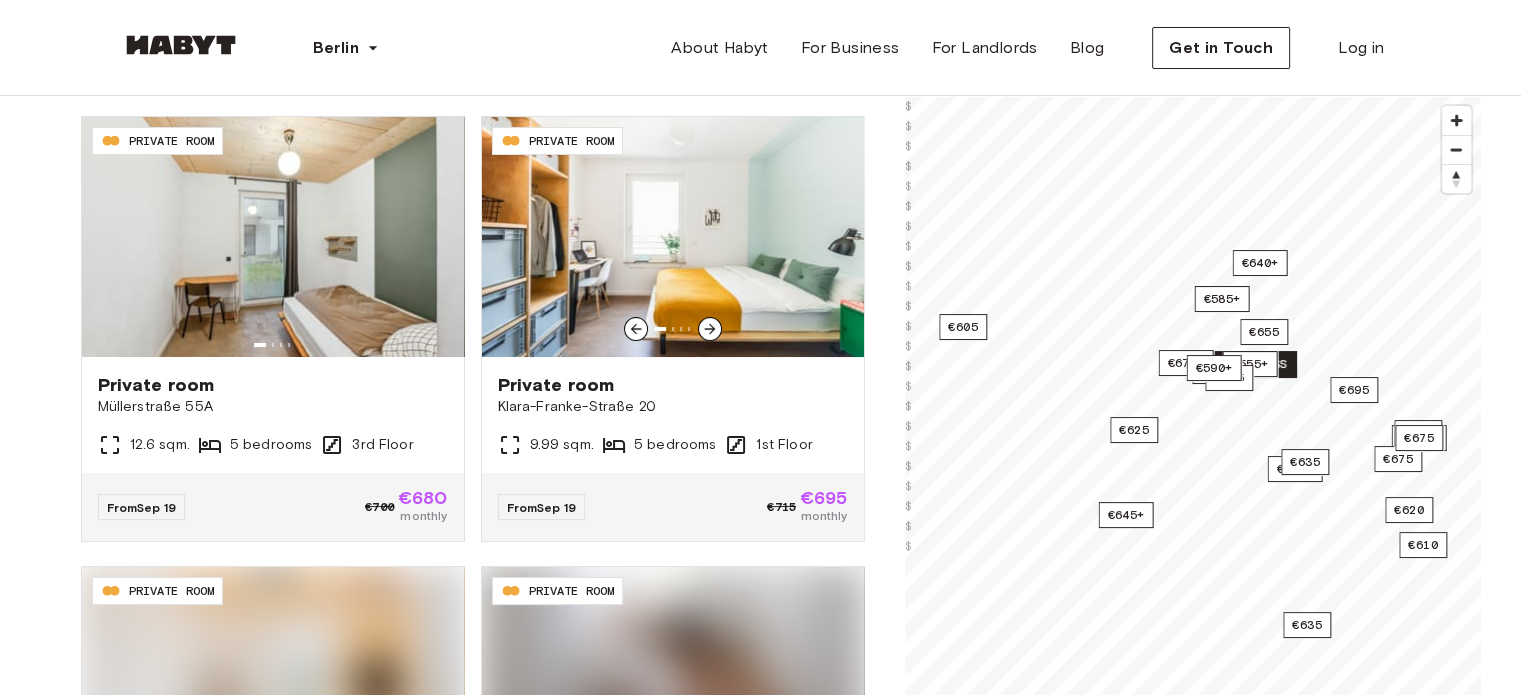scroll, scrollTop: 160, scrollLeft: 0, axis: vertical 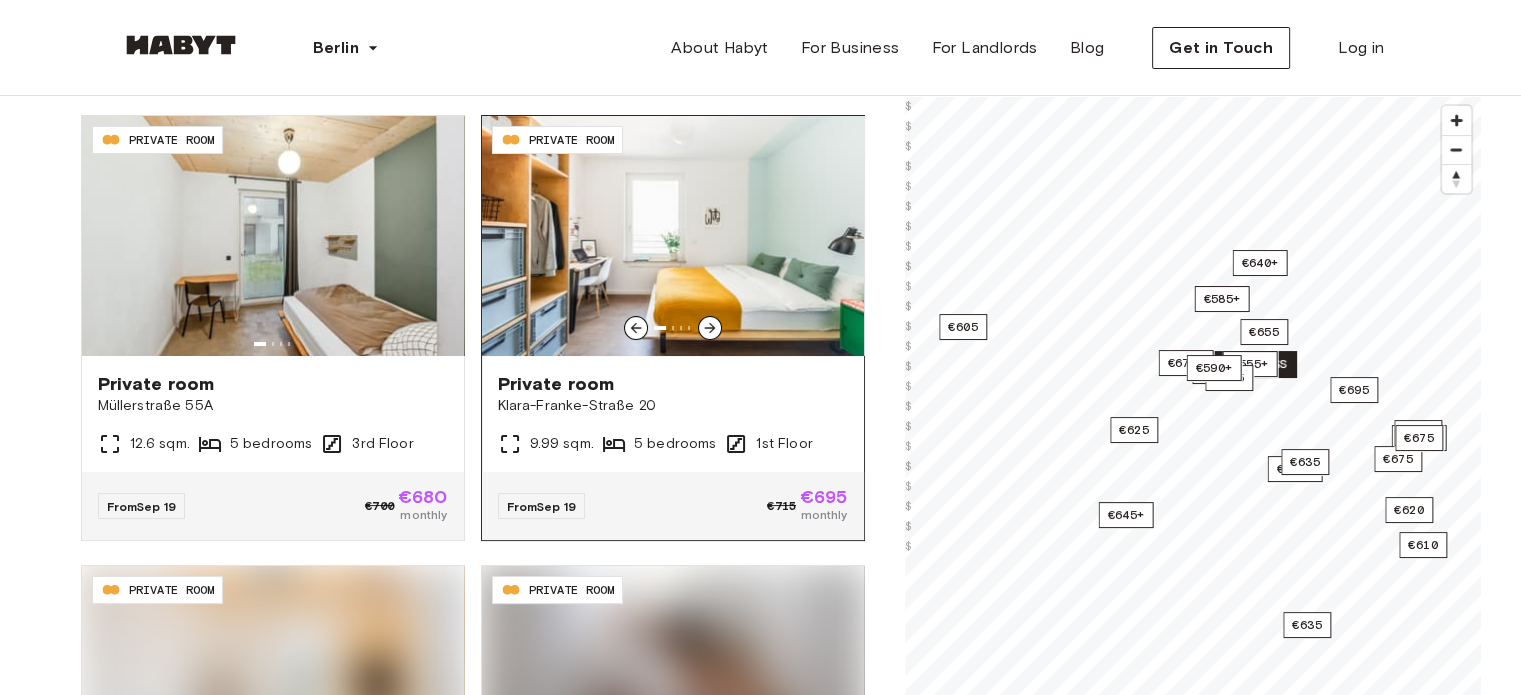 type on "***" 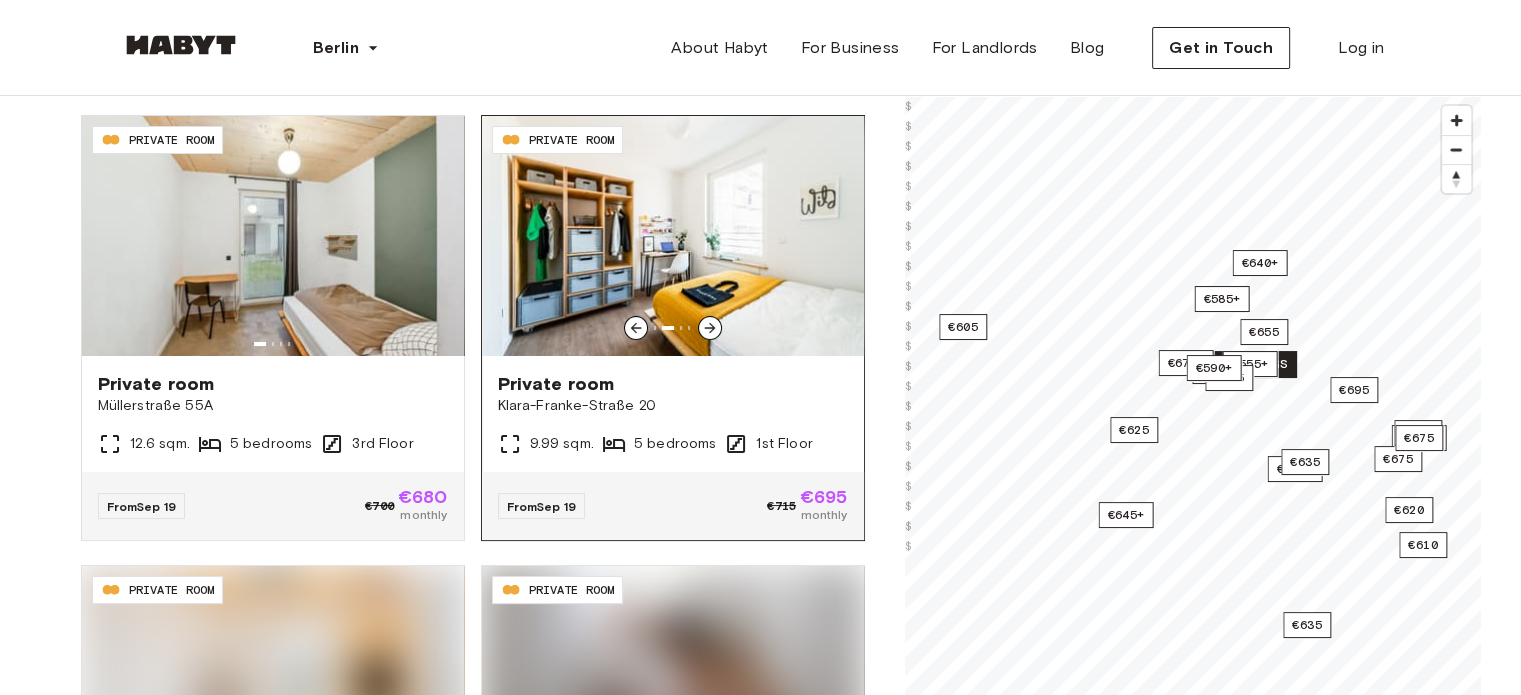 click 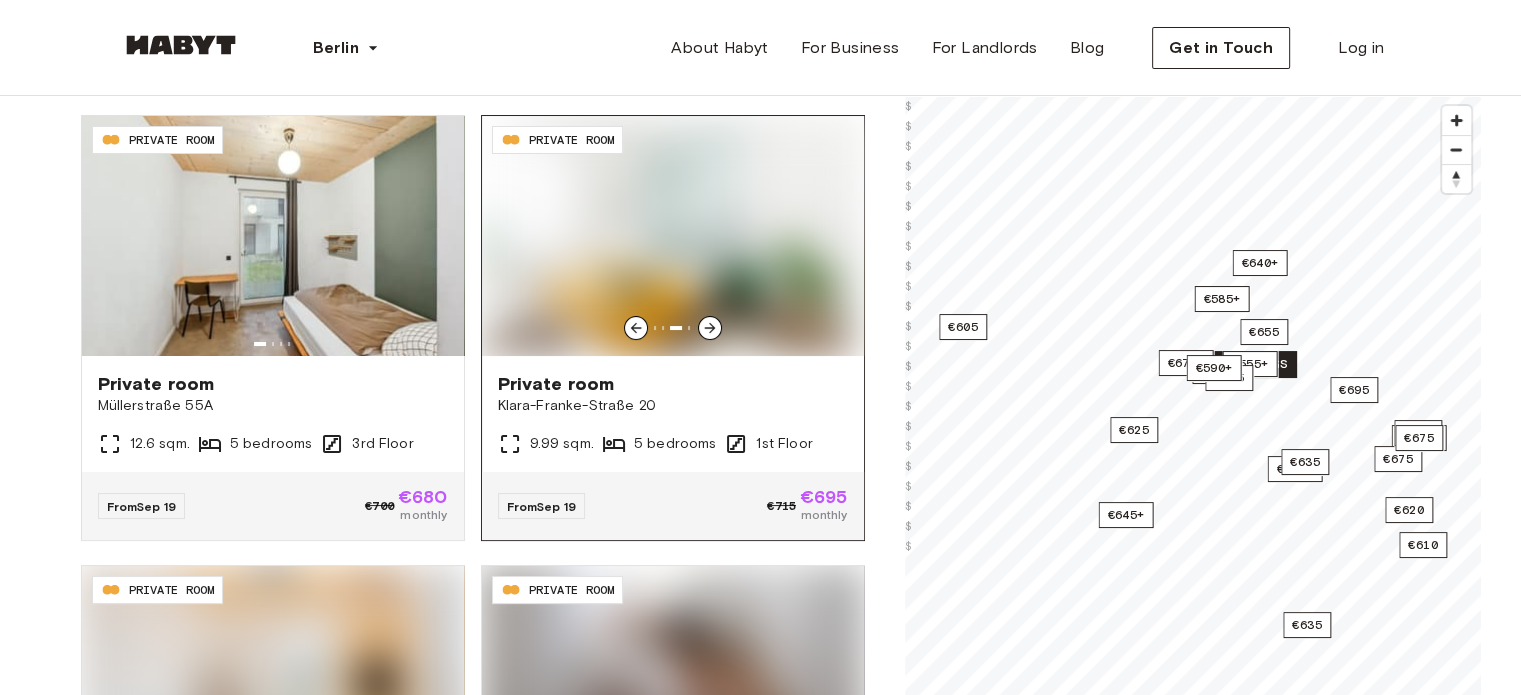 click 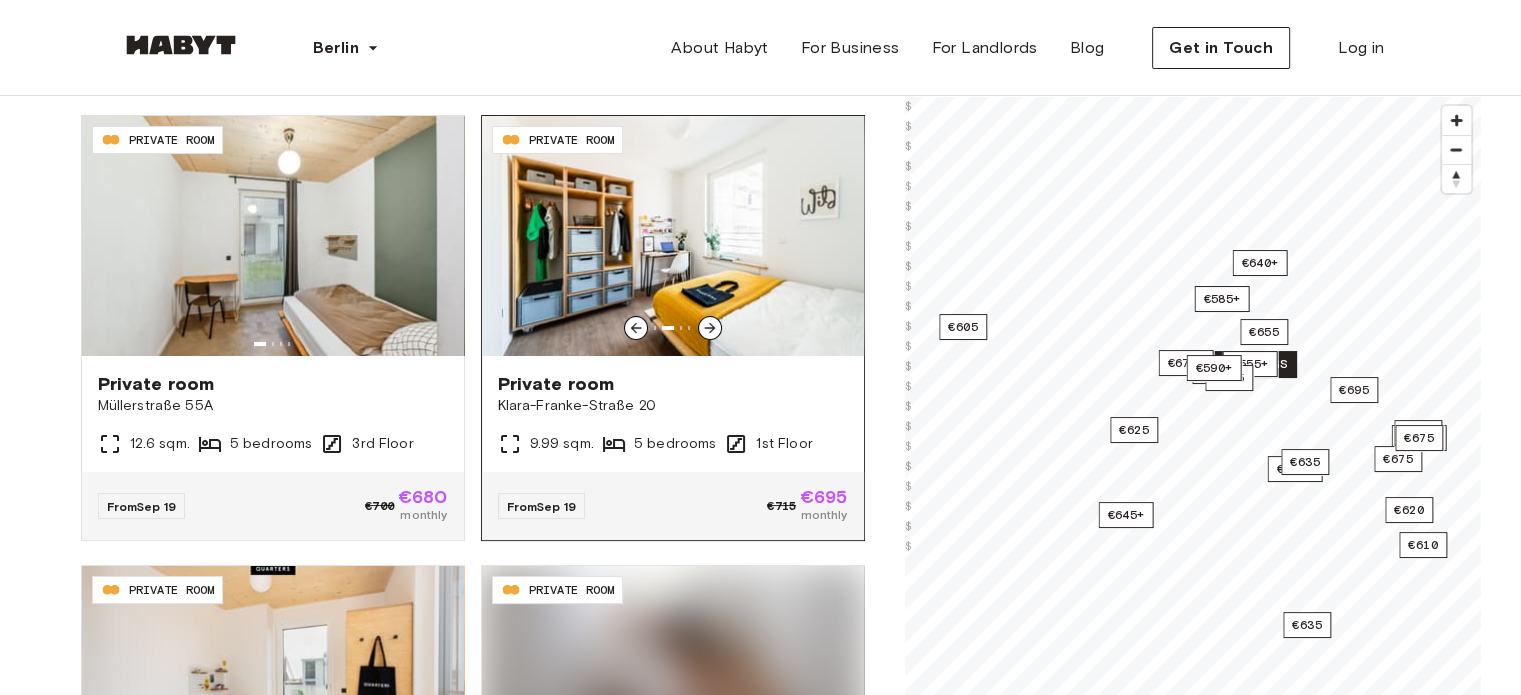 click 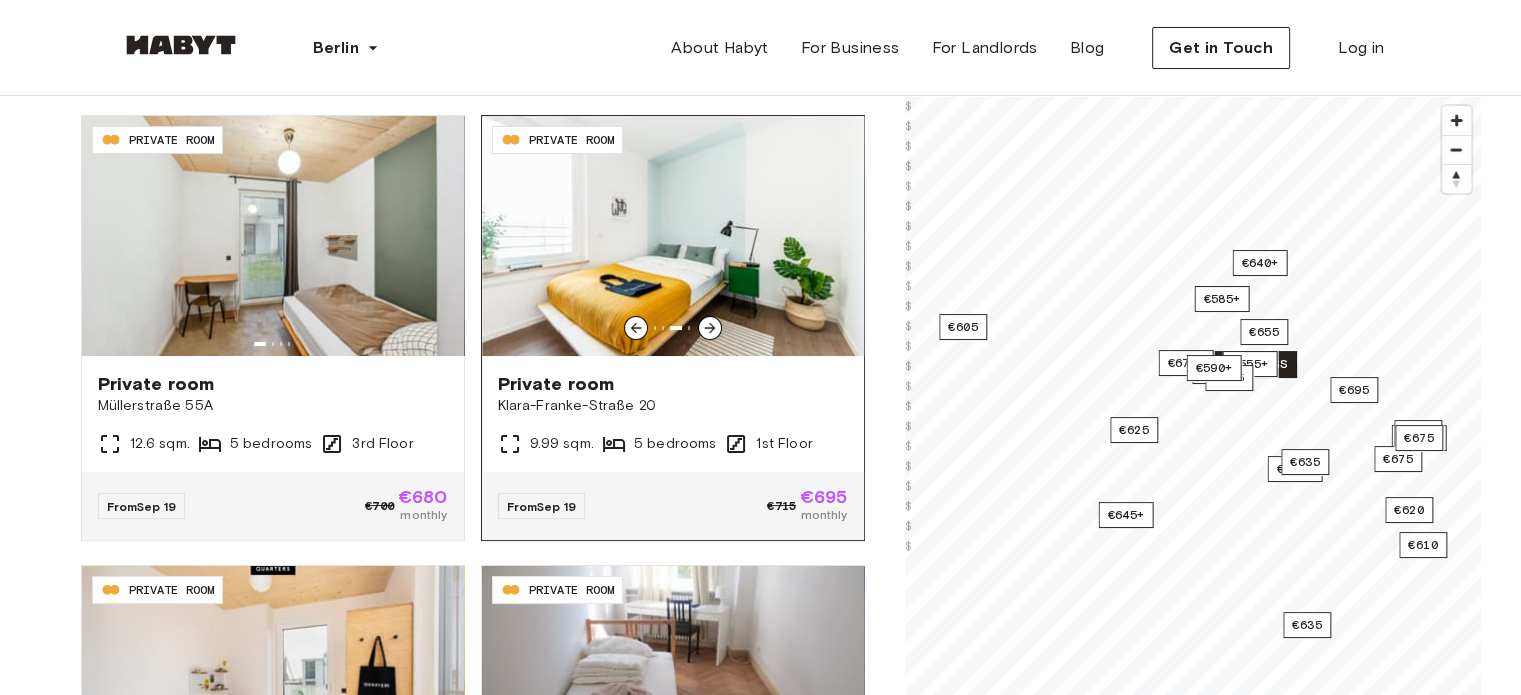 click 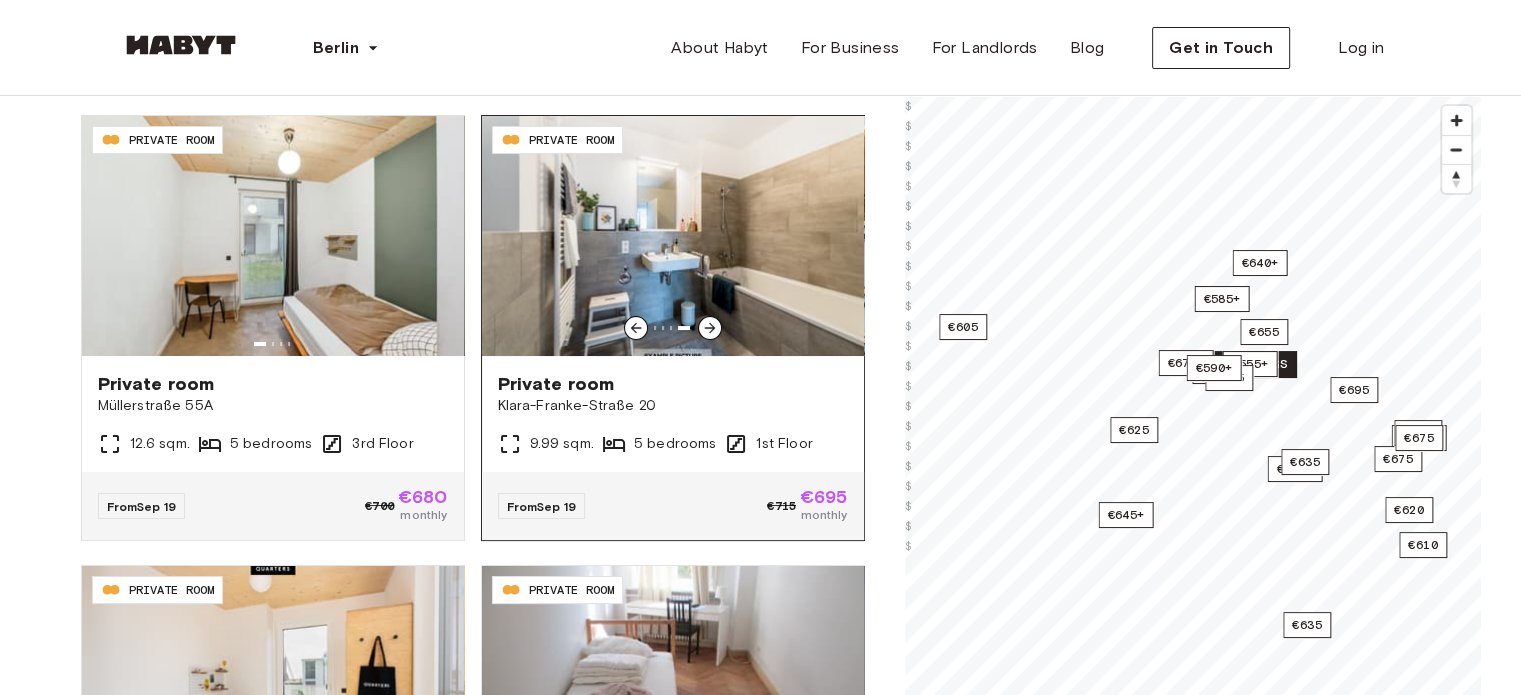 scroll, scrollTop: 0, scrollLeft: 0, axis: both 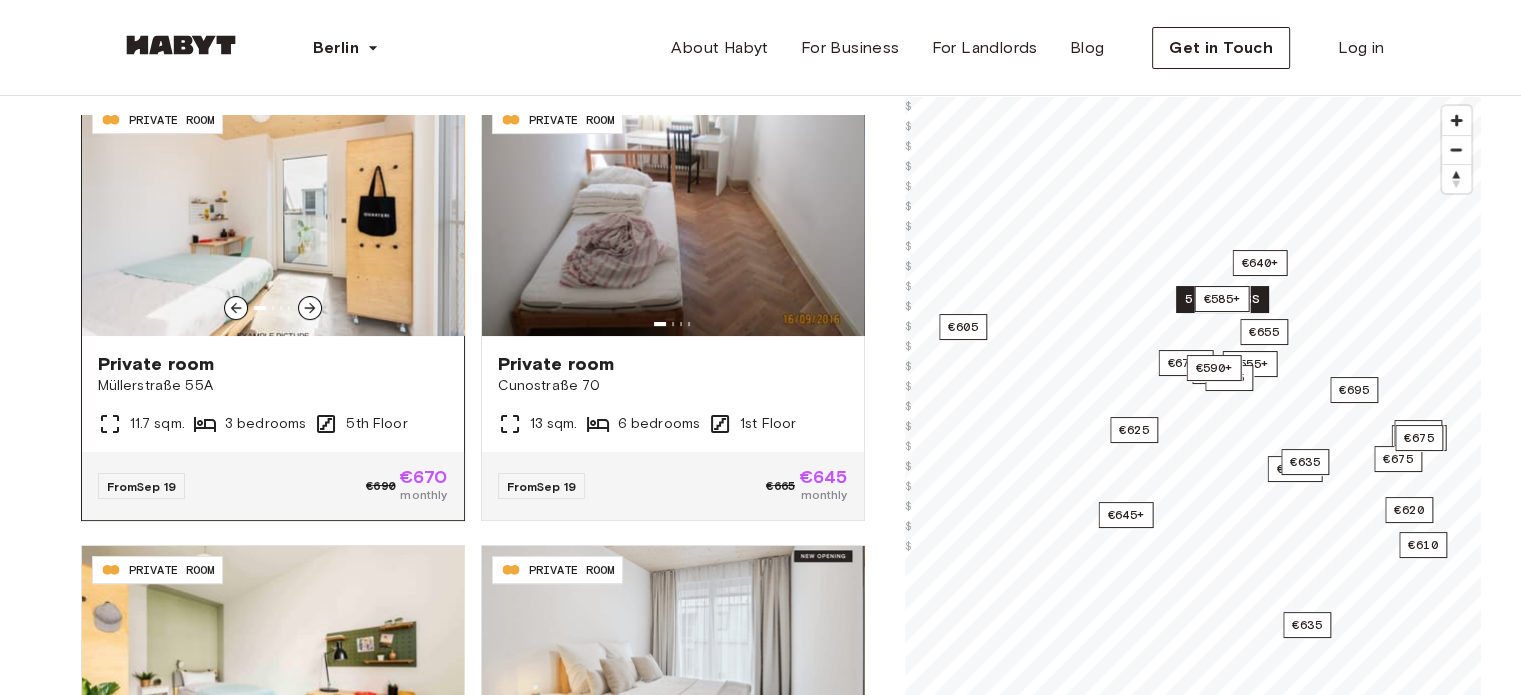 click at bounding box center (310, 308) 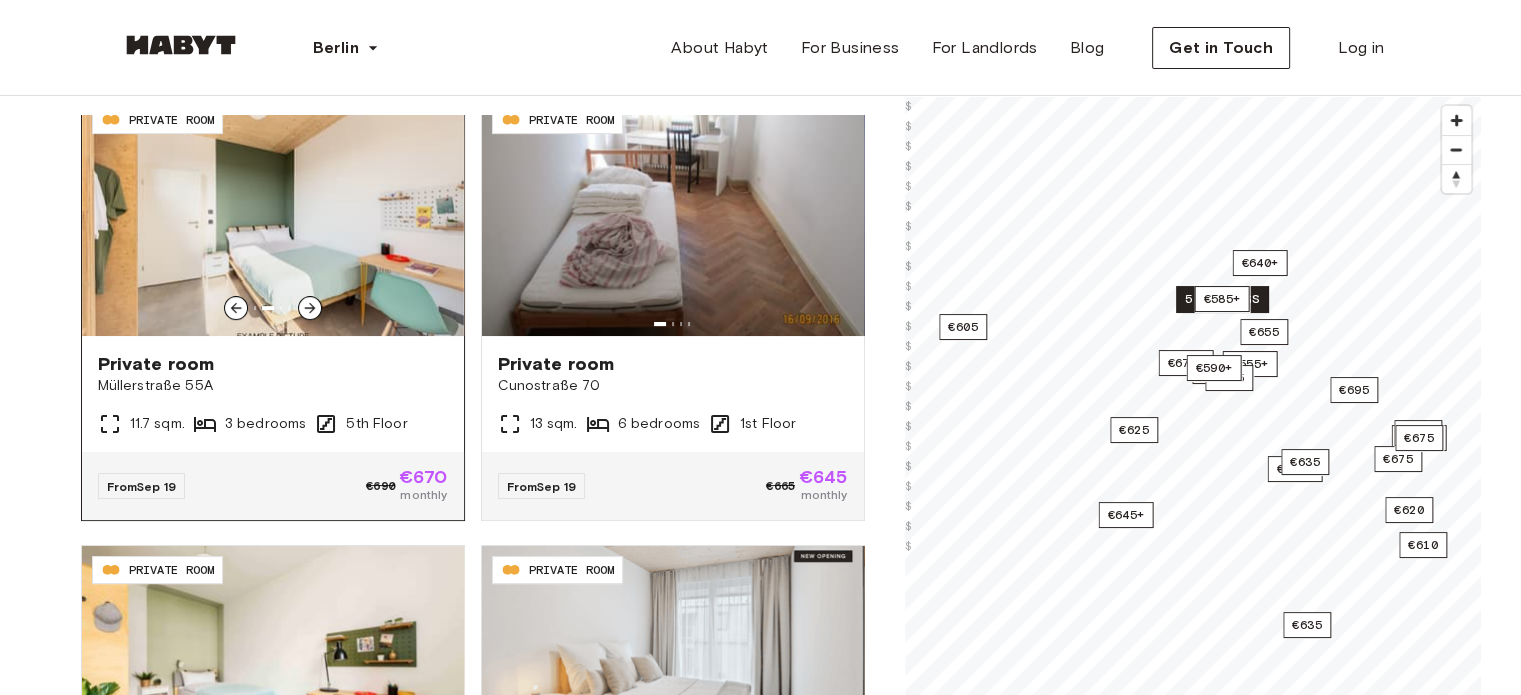 click at bounding box center [310, 308] 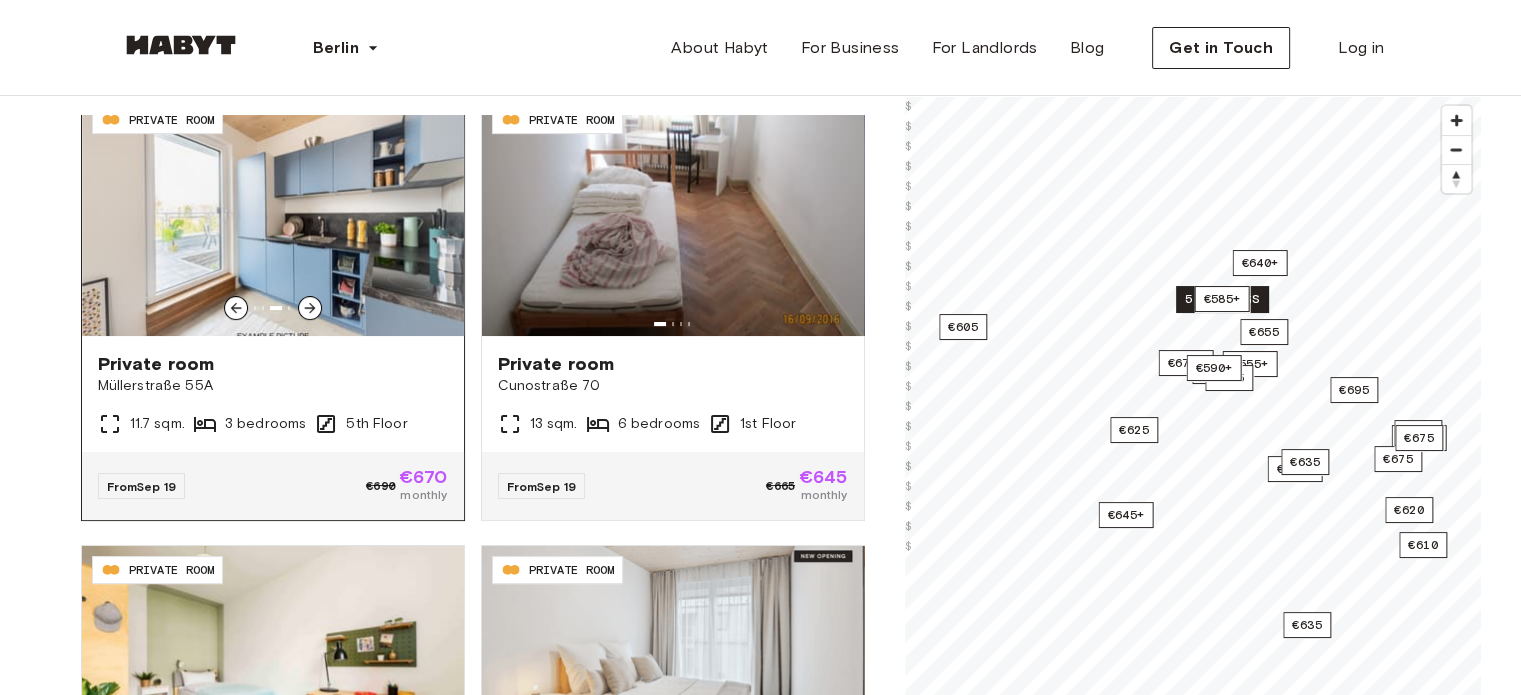 click at bounding box center [310, 308] 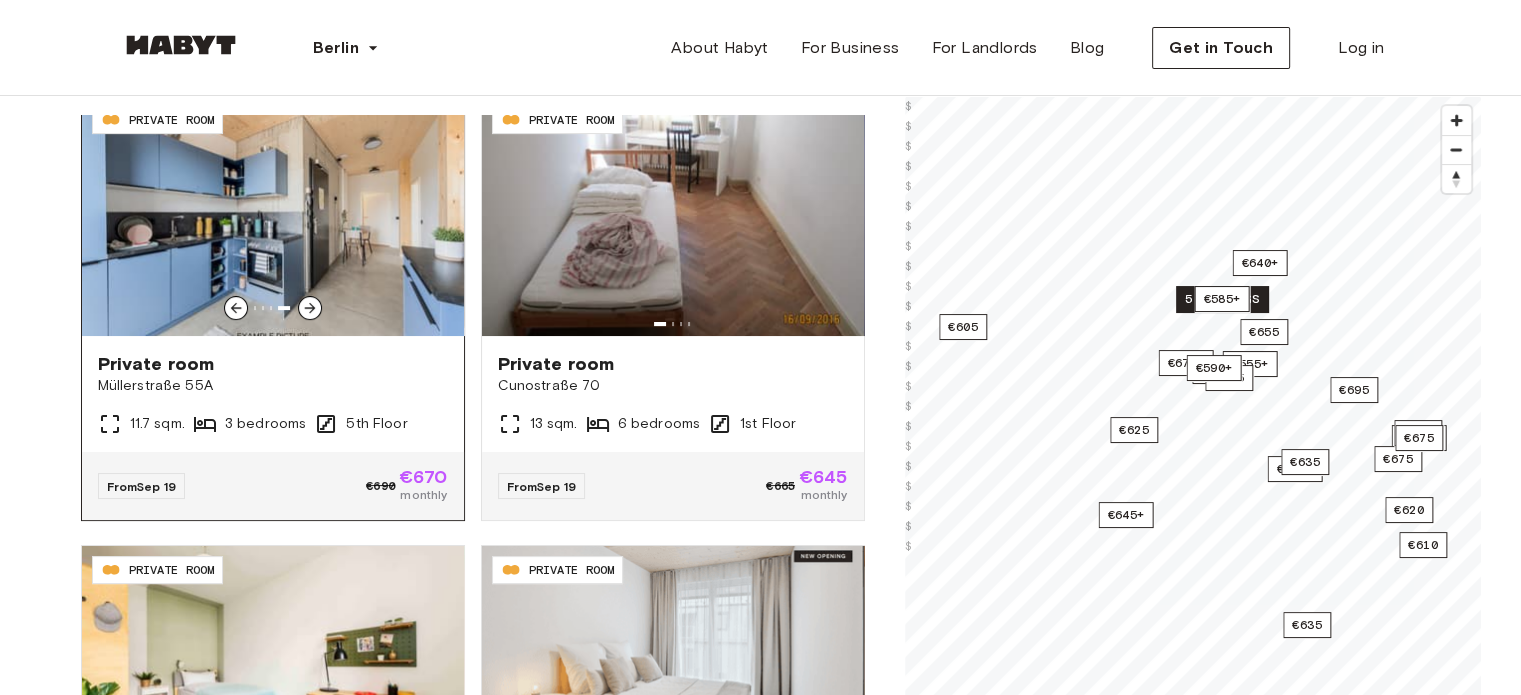 click 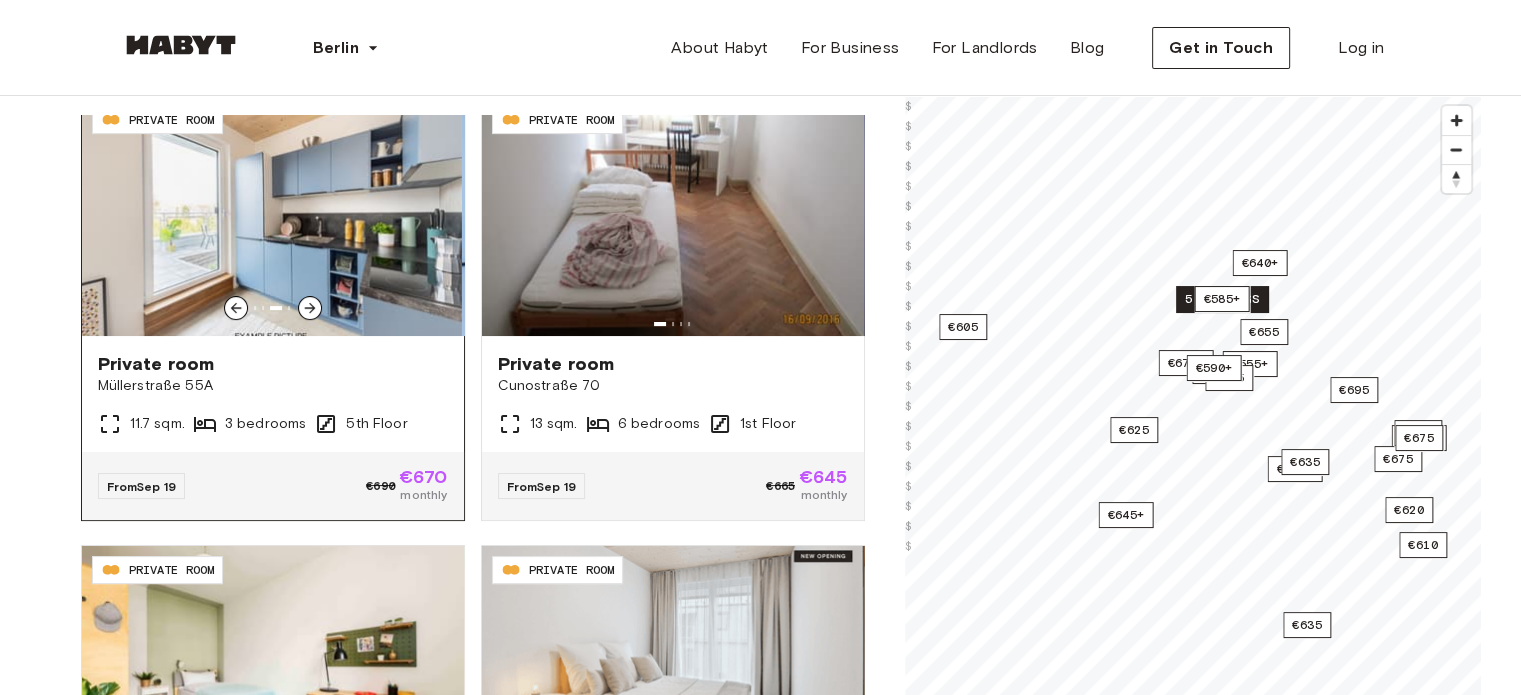 click 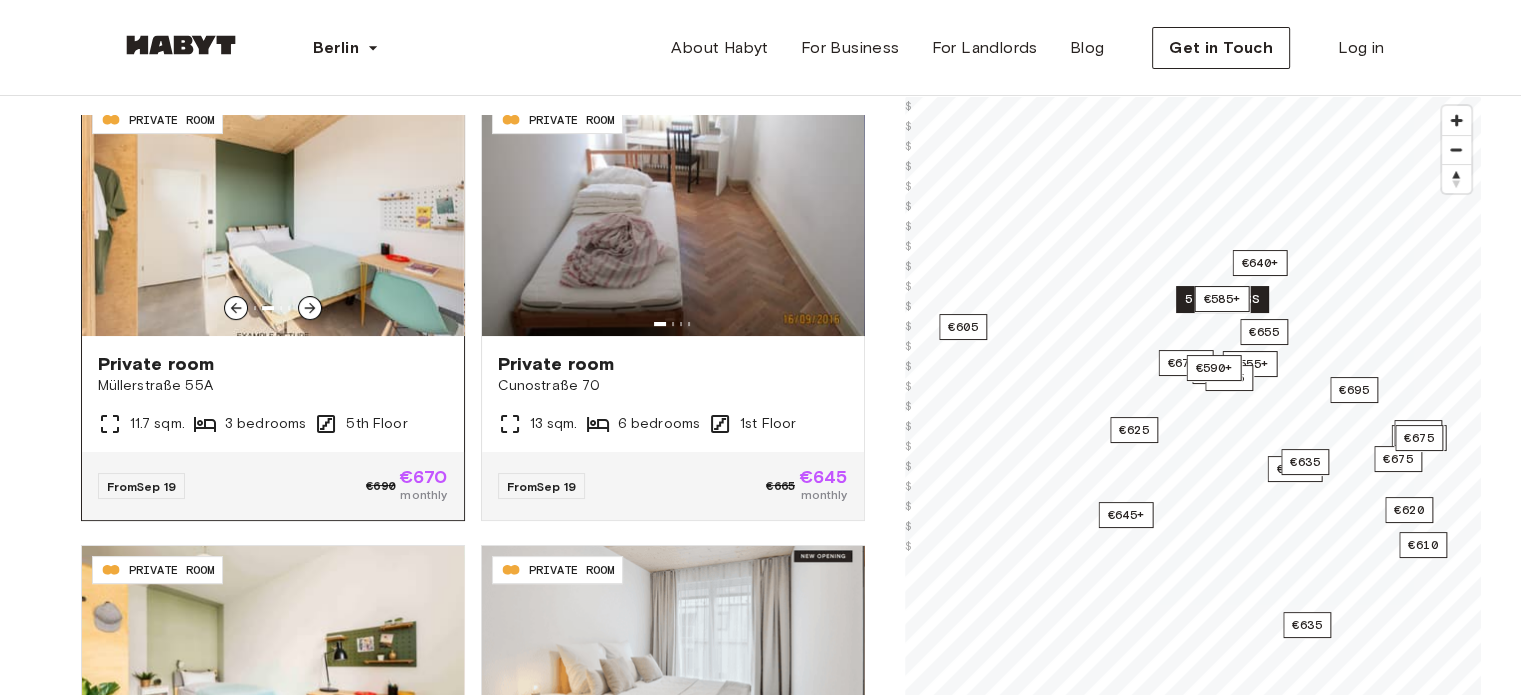 click 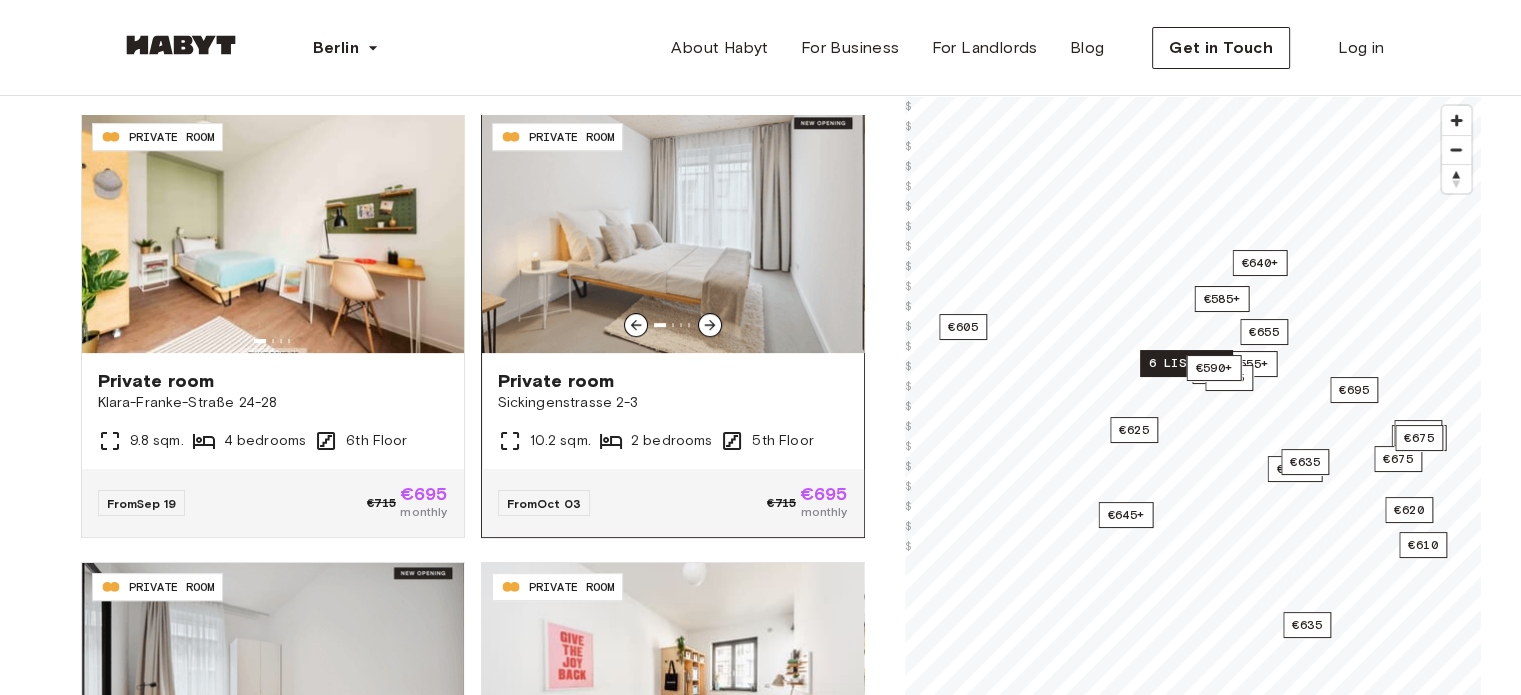 scroll, scrollTop: 904, scrollLeft: 0, axis: vertical 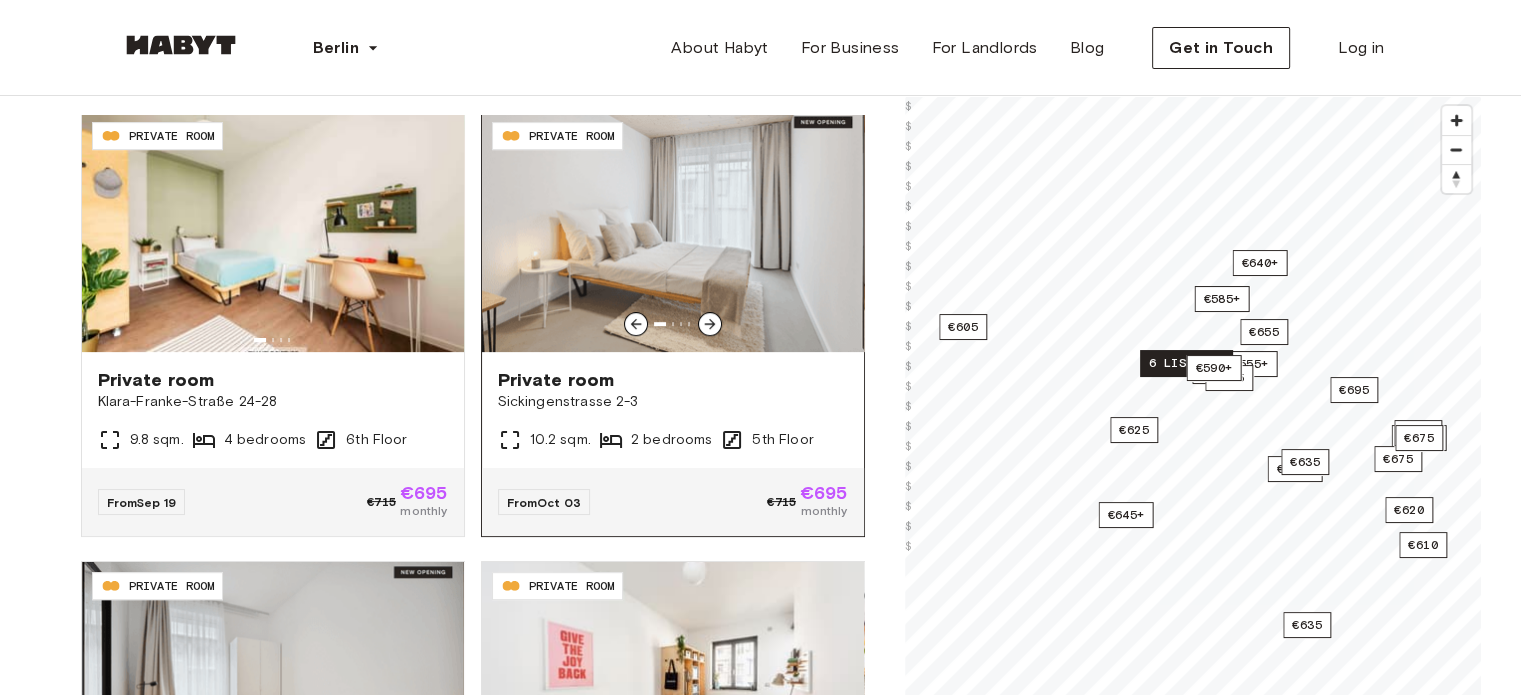 click at bounding box center (710, 324) 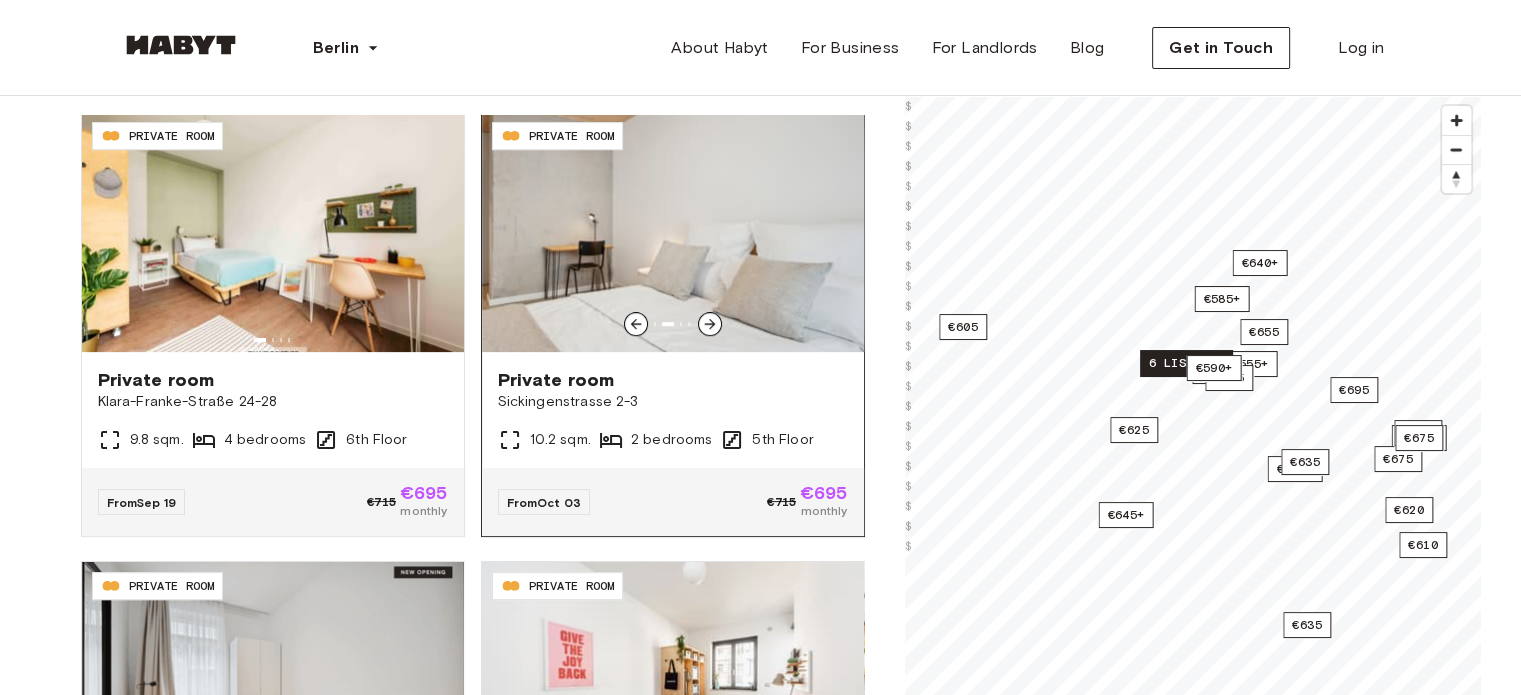 click at bounding box center (710, 324) 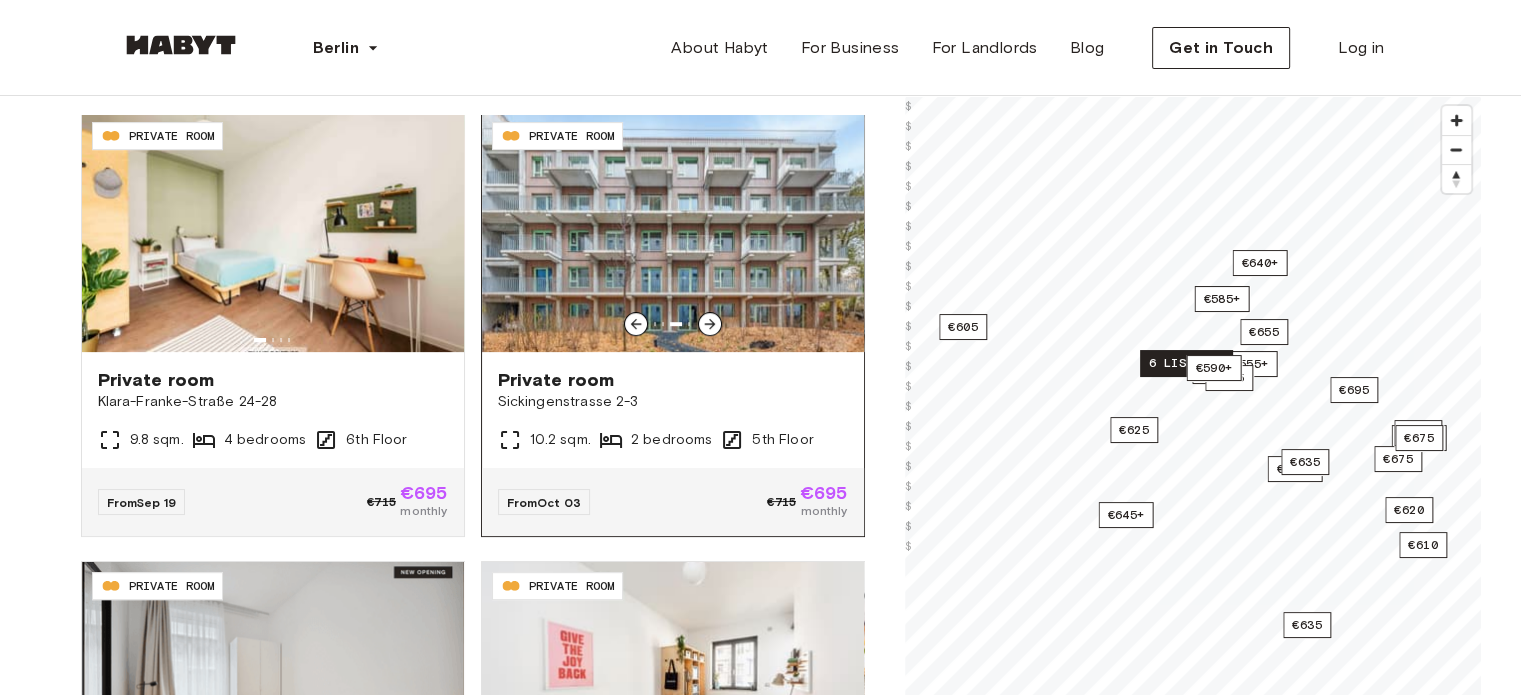 click at bounding box center (710, 324) 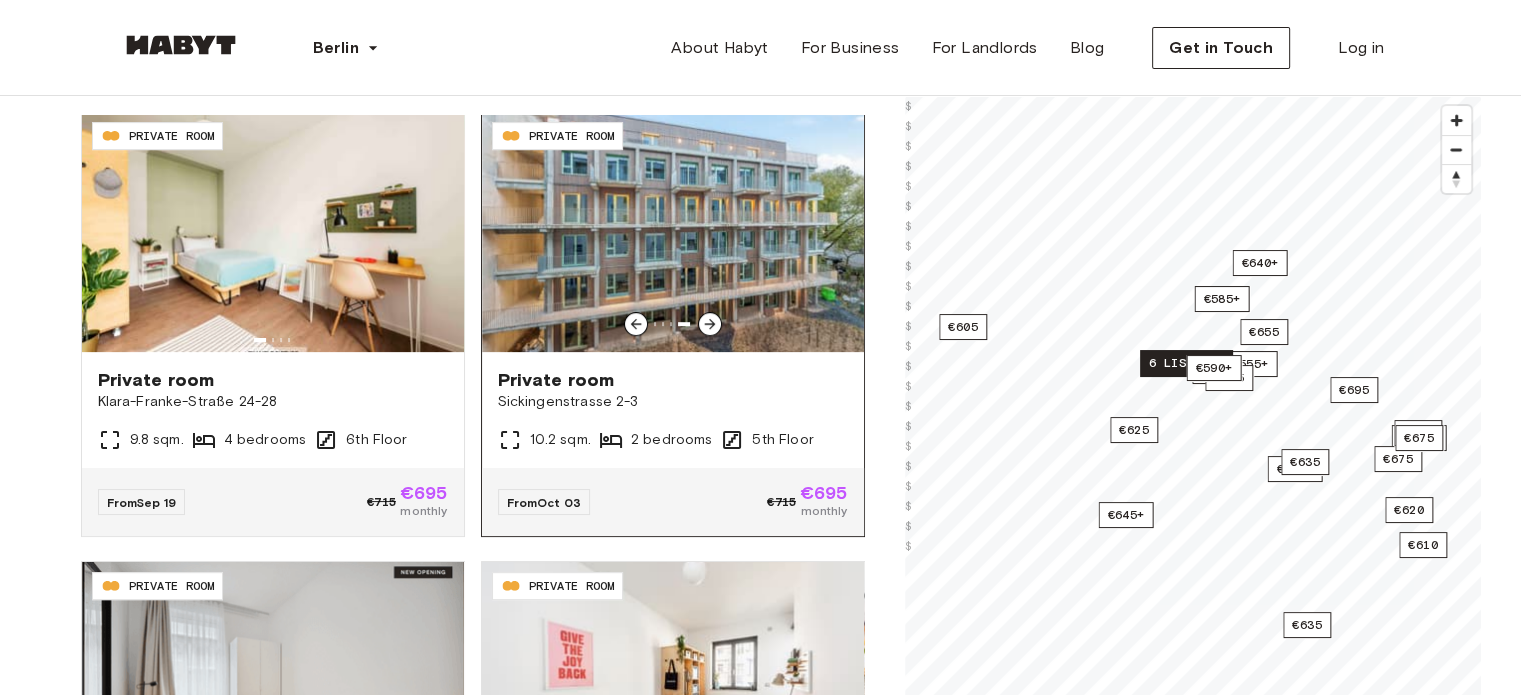 click at bounding box center (710, 324) 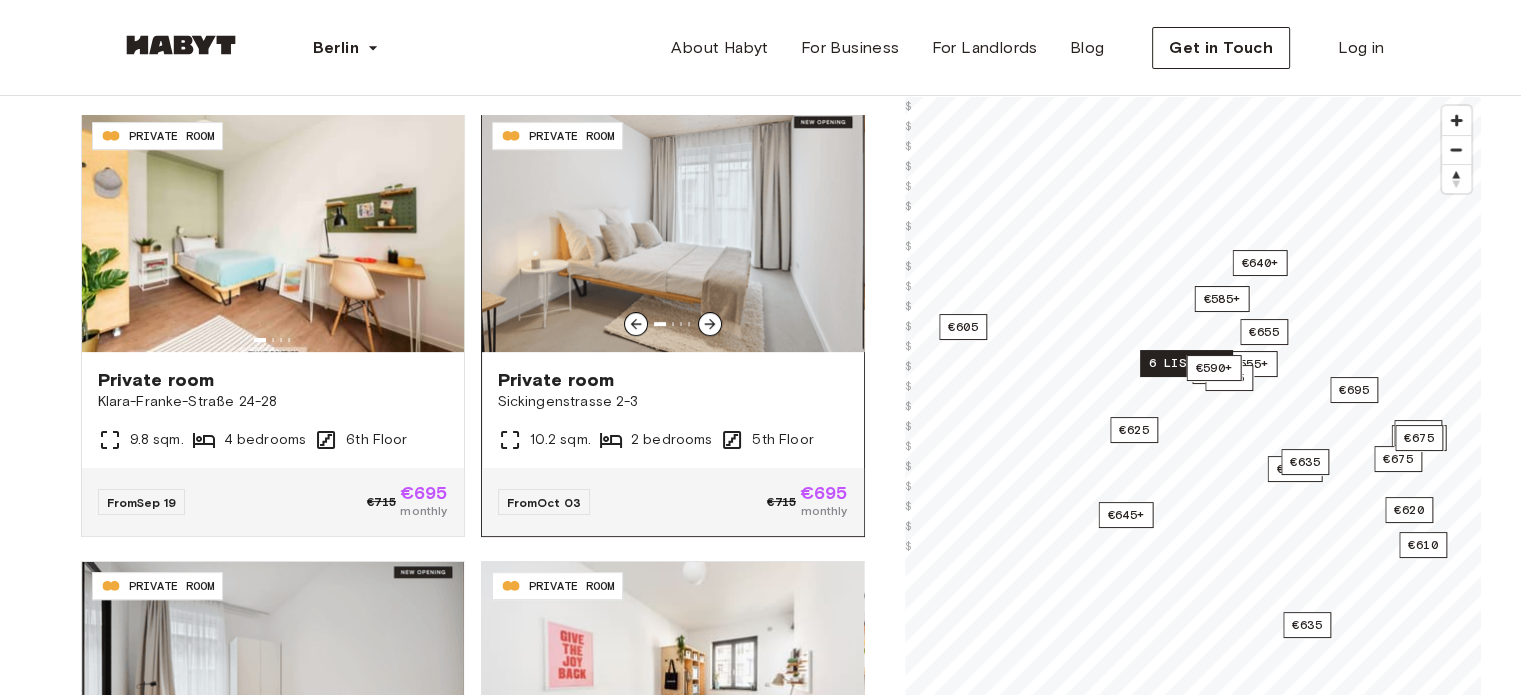 click at bounding box center [710, 324] 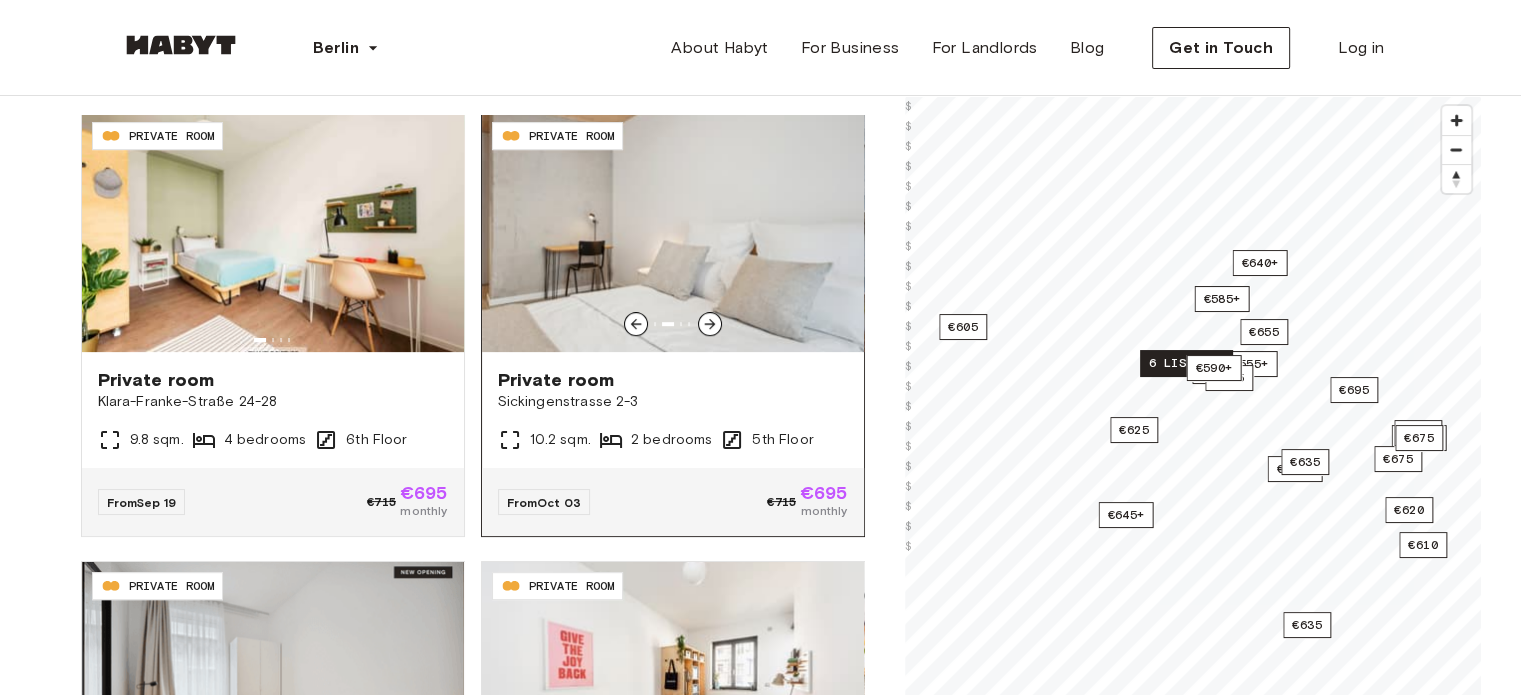 click at bounding box center [710, 324] 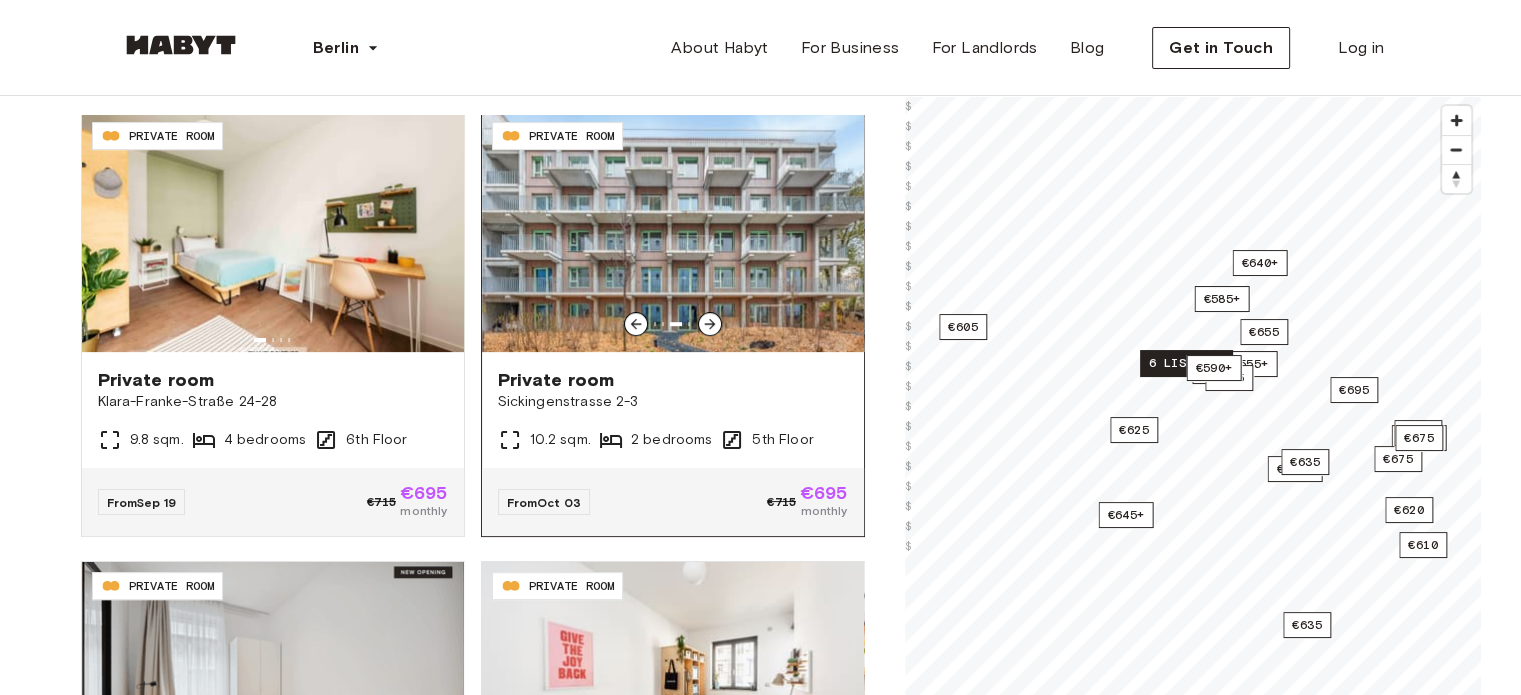 click at bounding box center (710, 324) 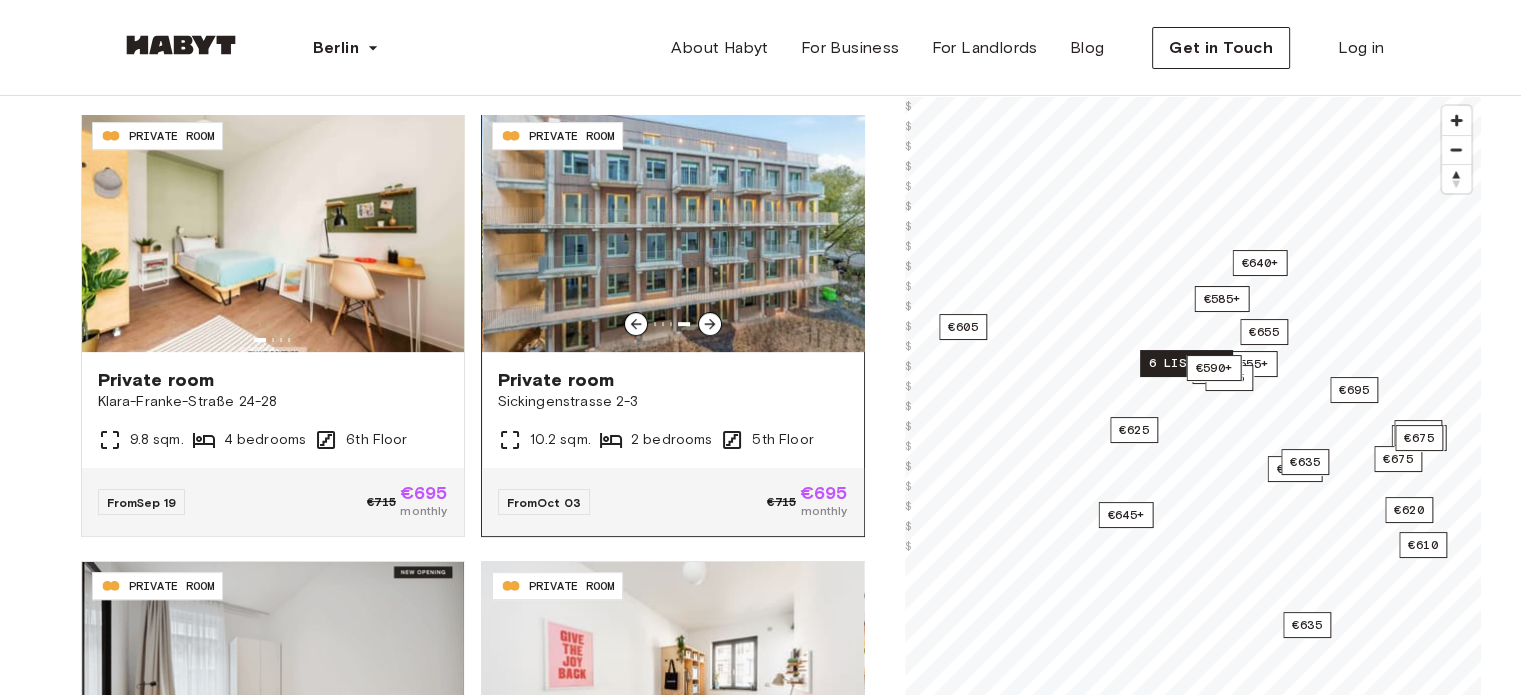 click at bounding box center [710, 324] 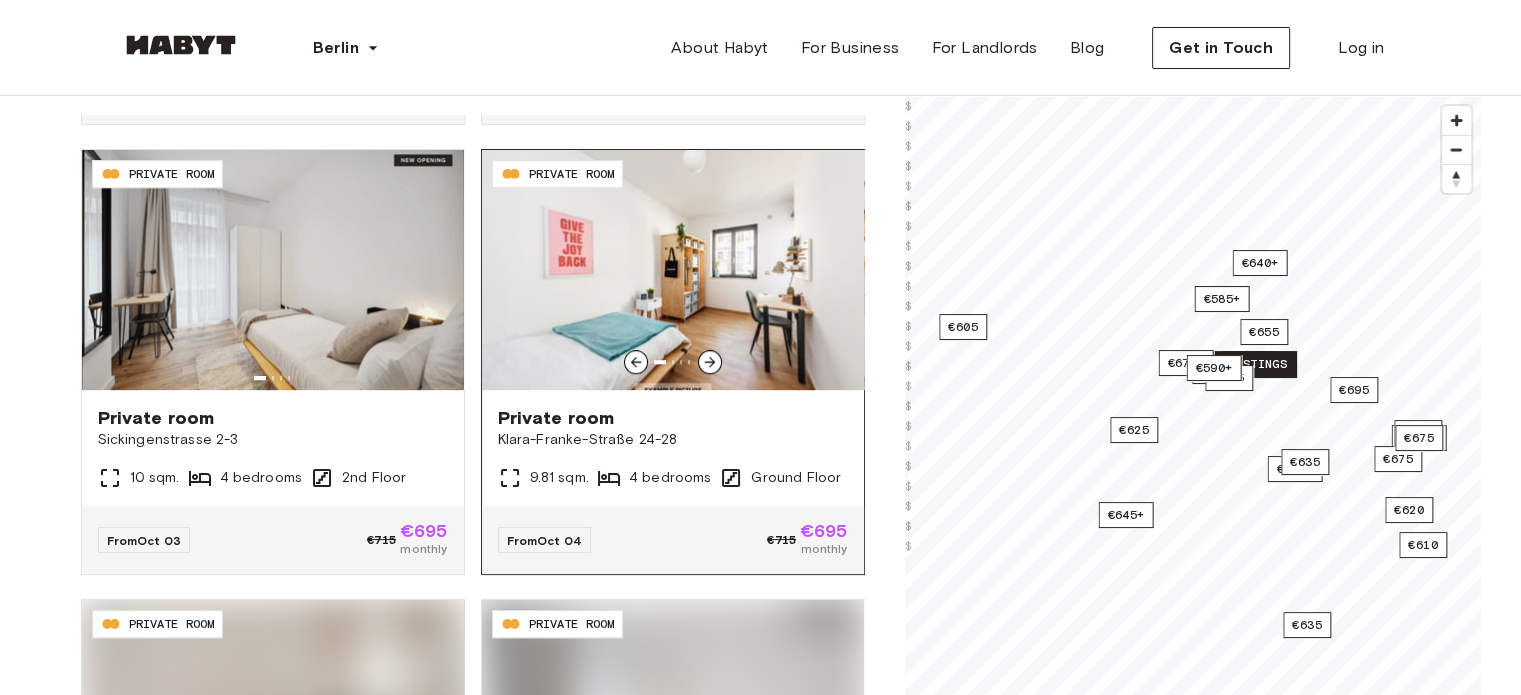 scroll, scrollTop: 1316, scrollLeft: 0, axis: vertical 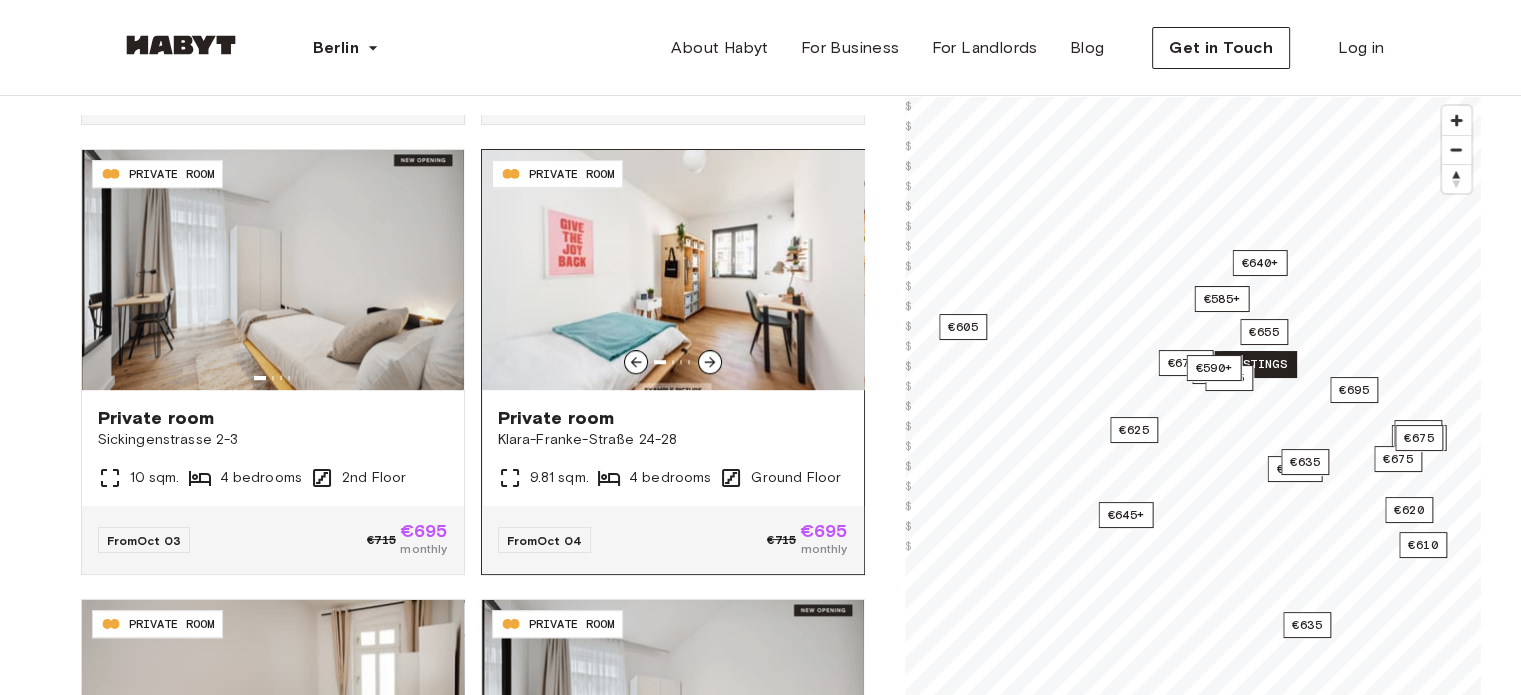 click 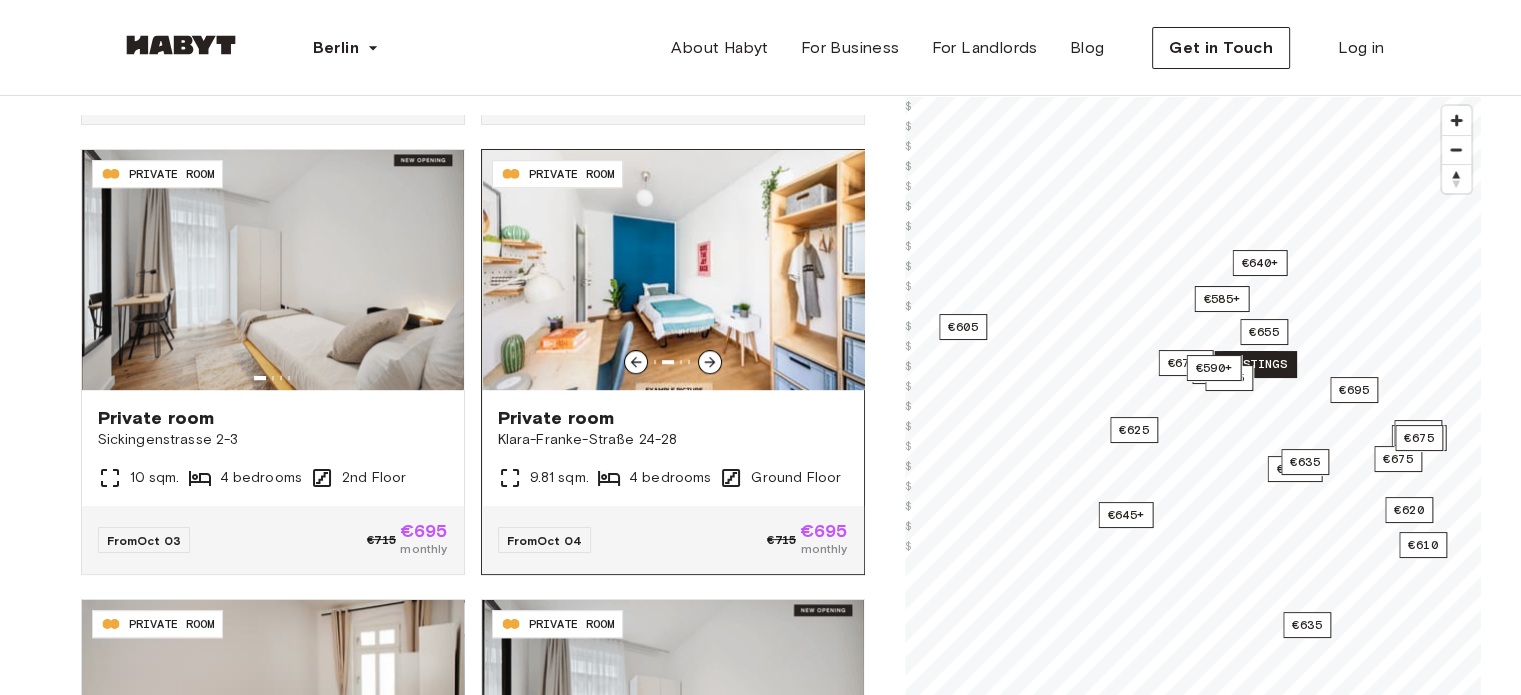 click 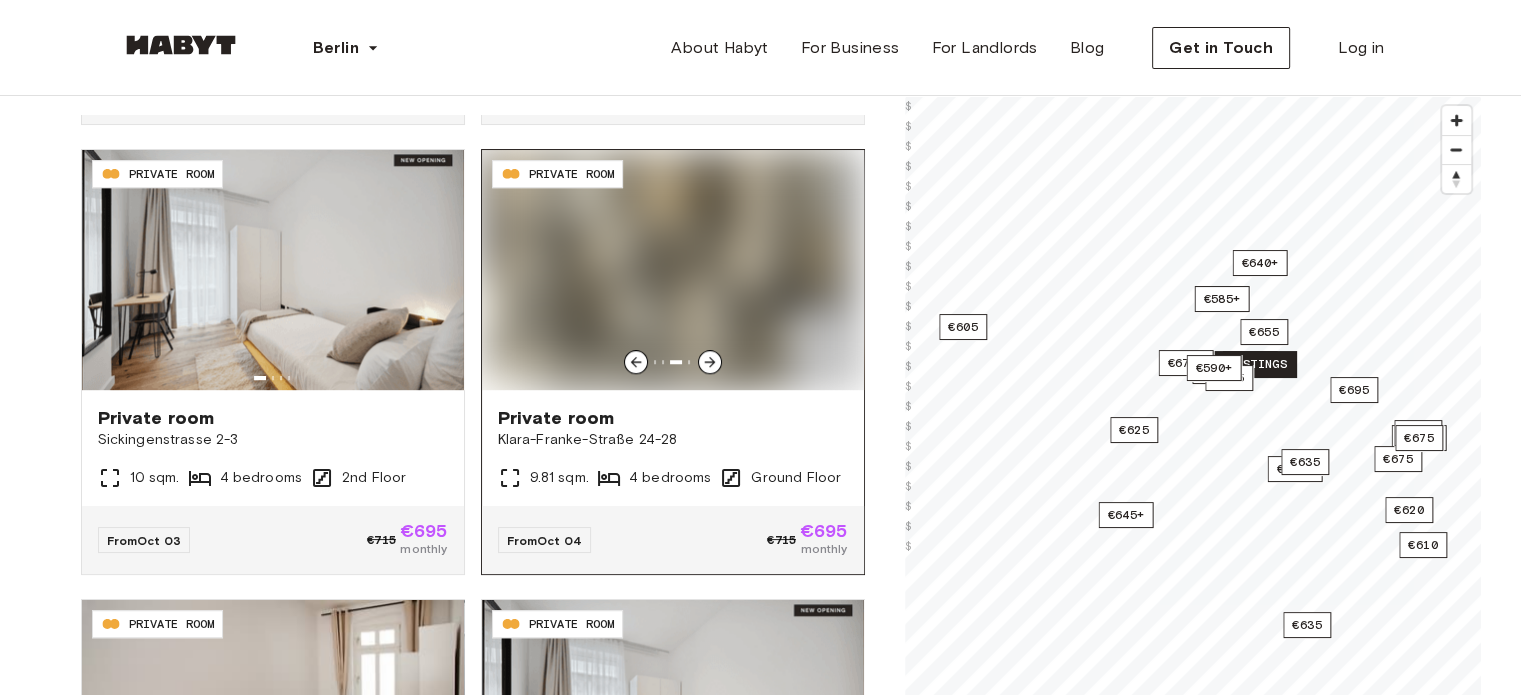 click 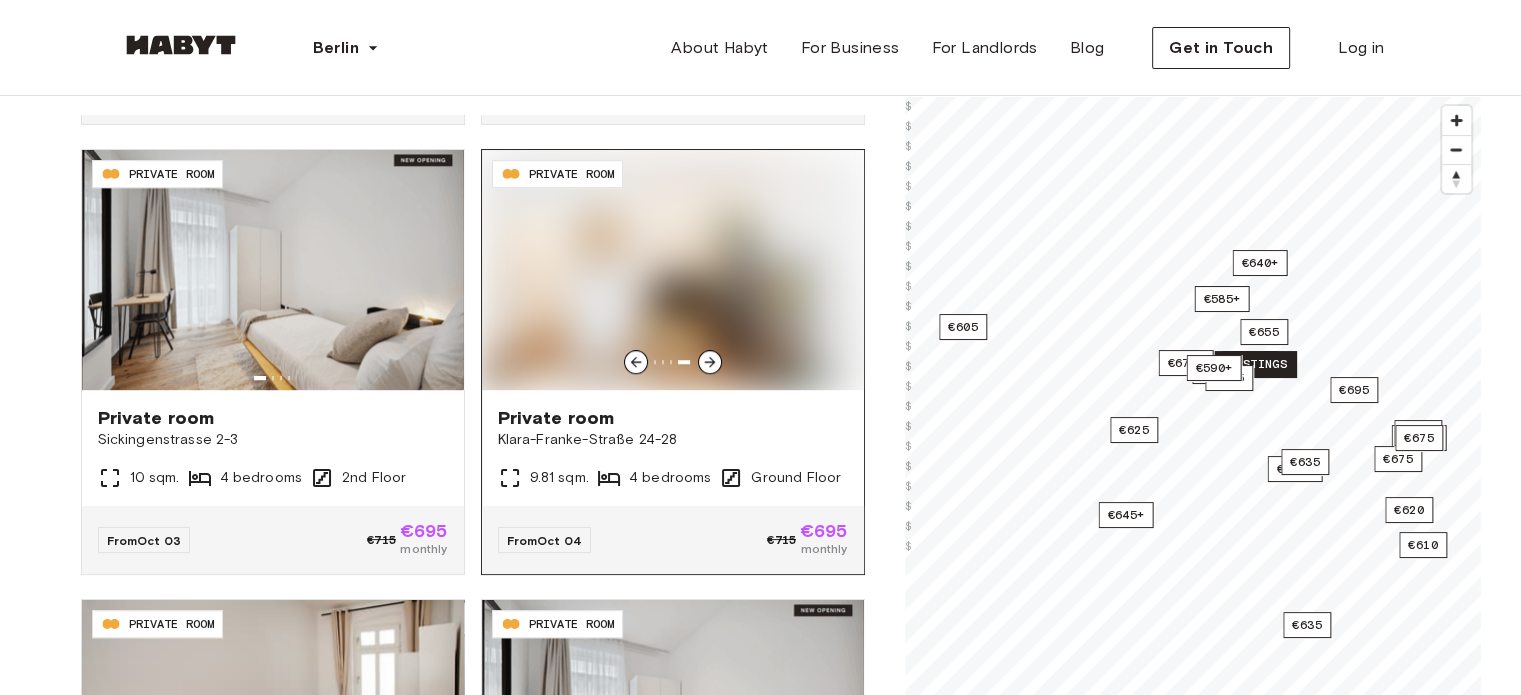 click 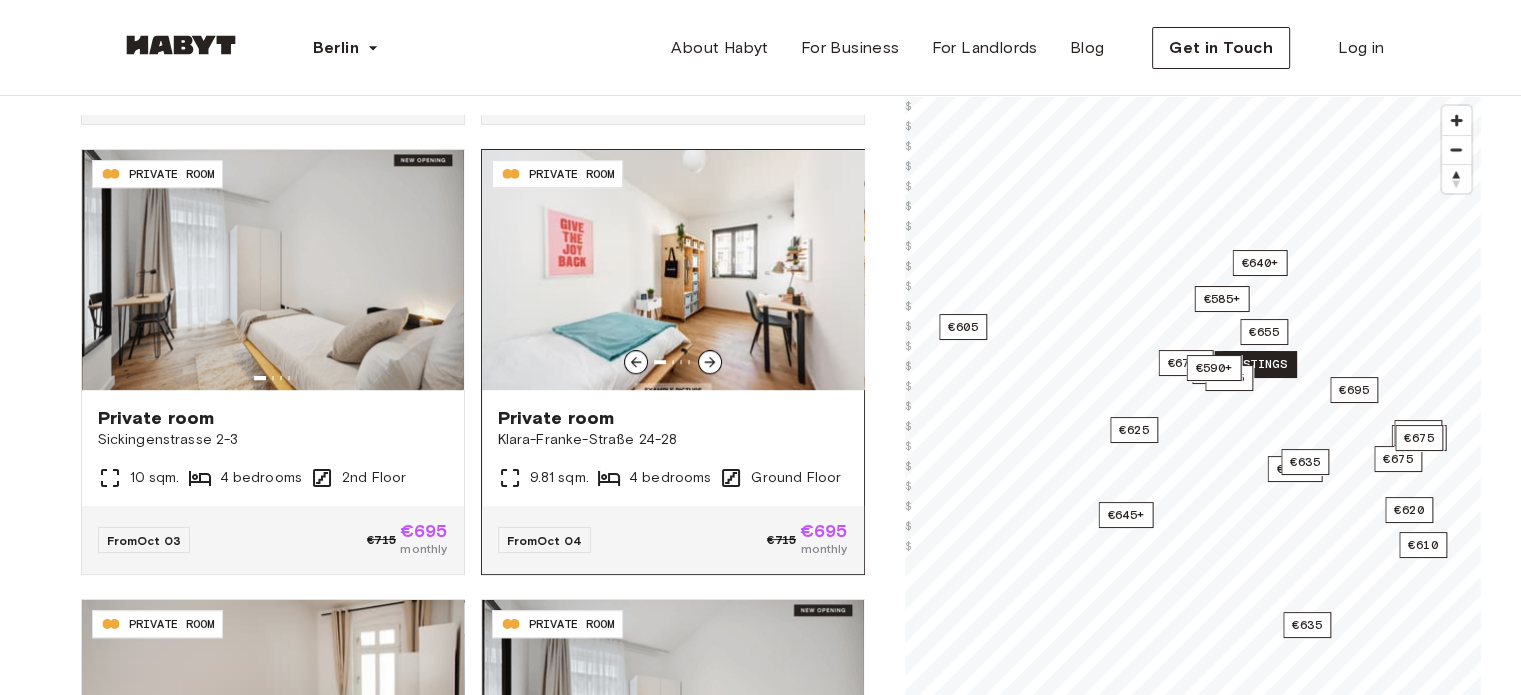 click 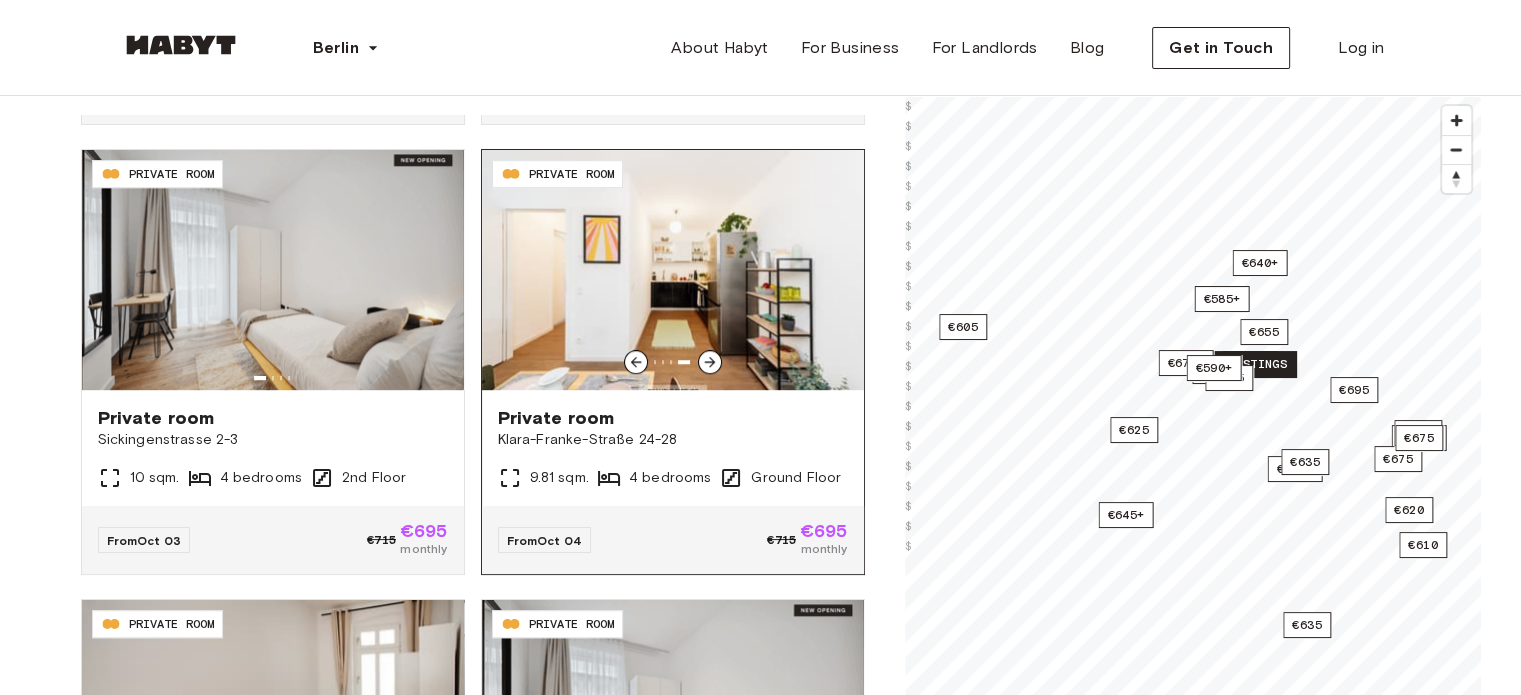 click 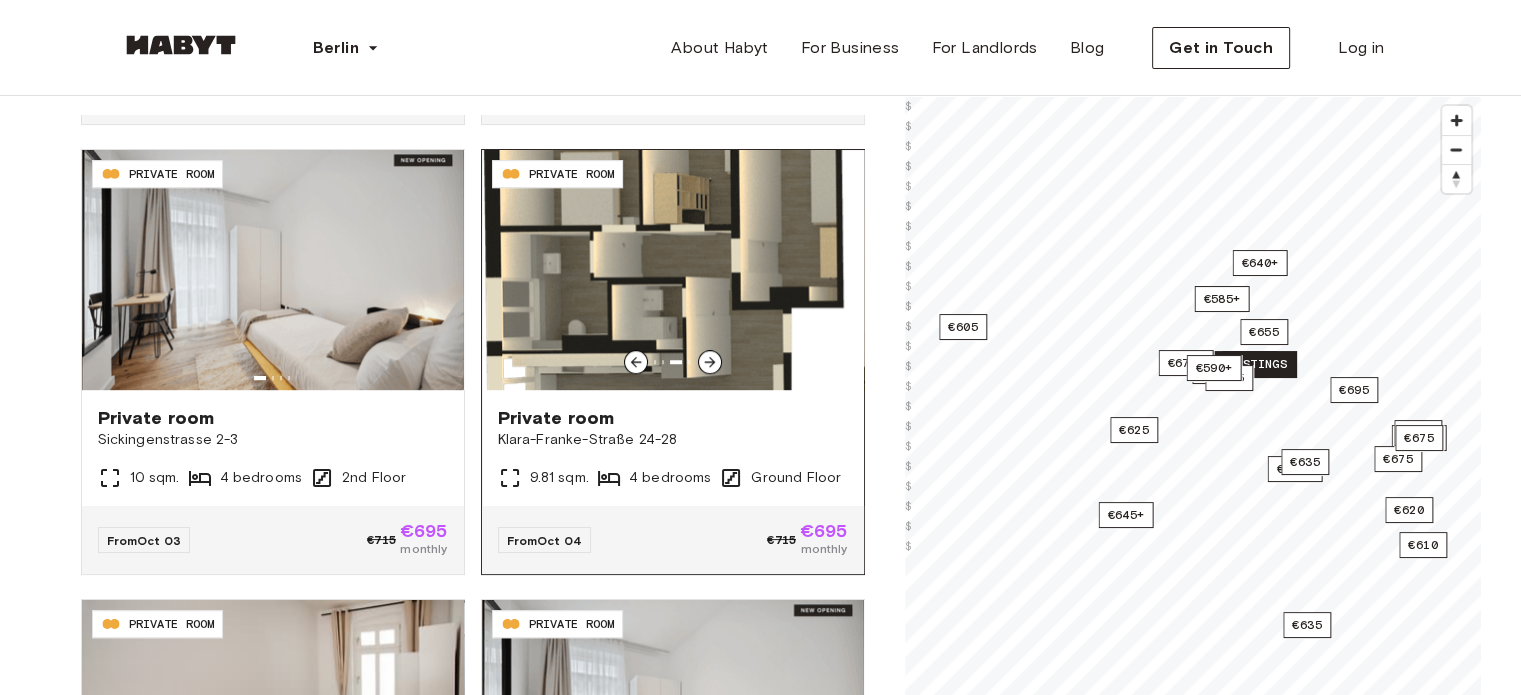 click 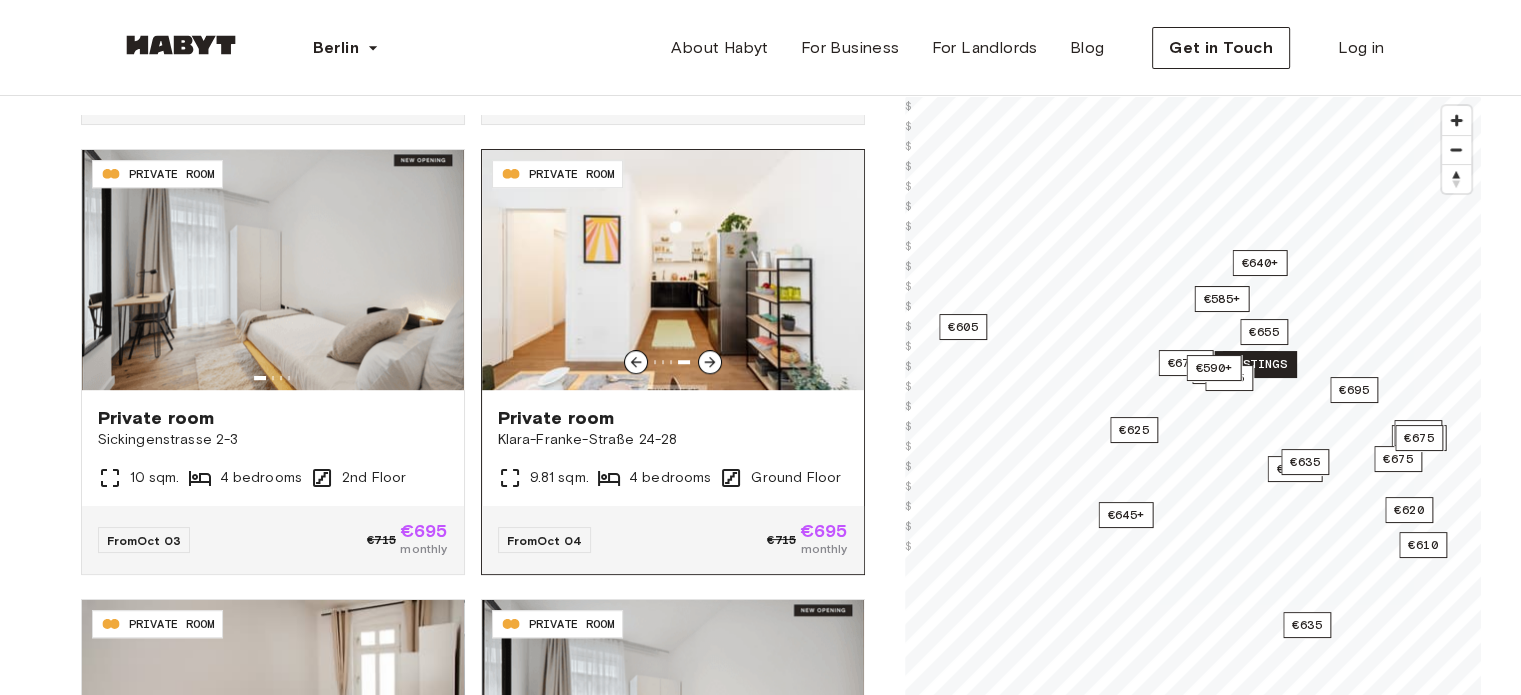 click 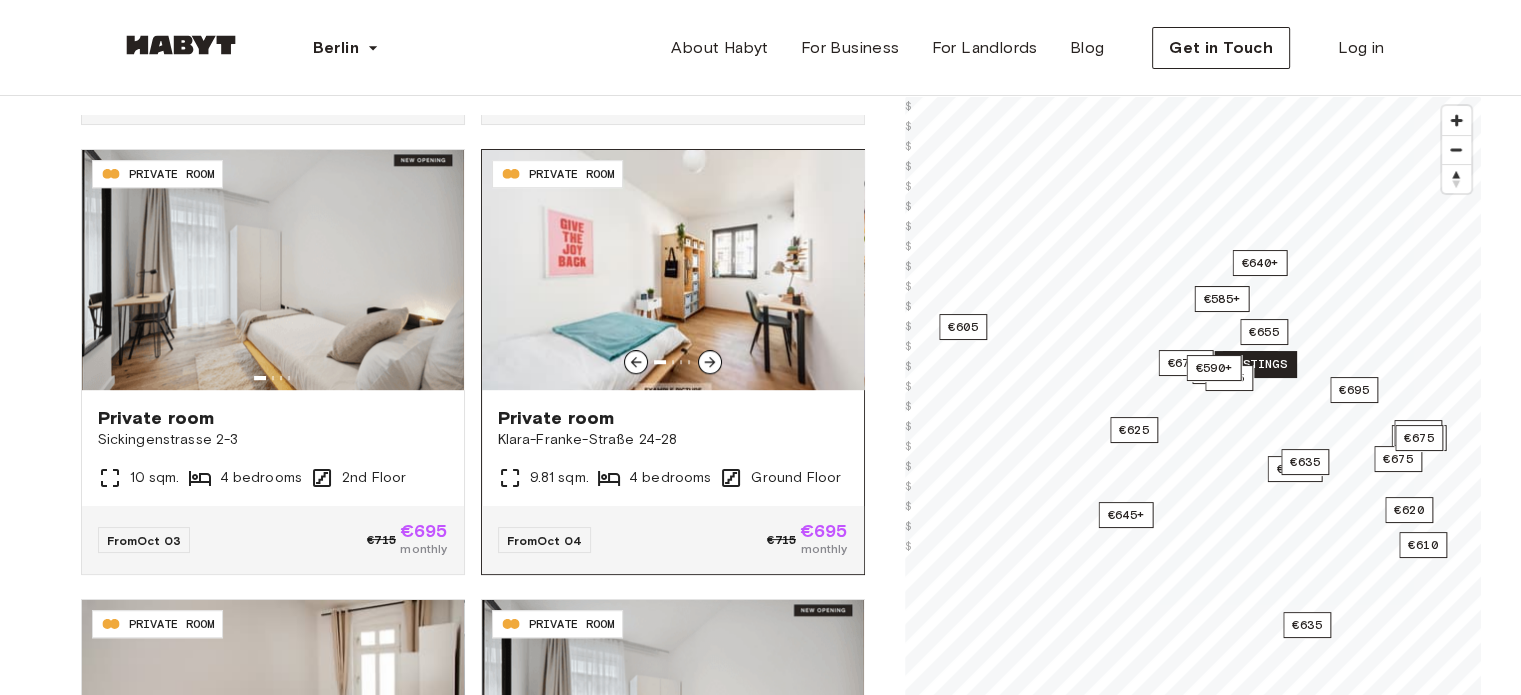 click 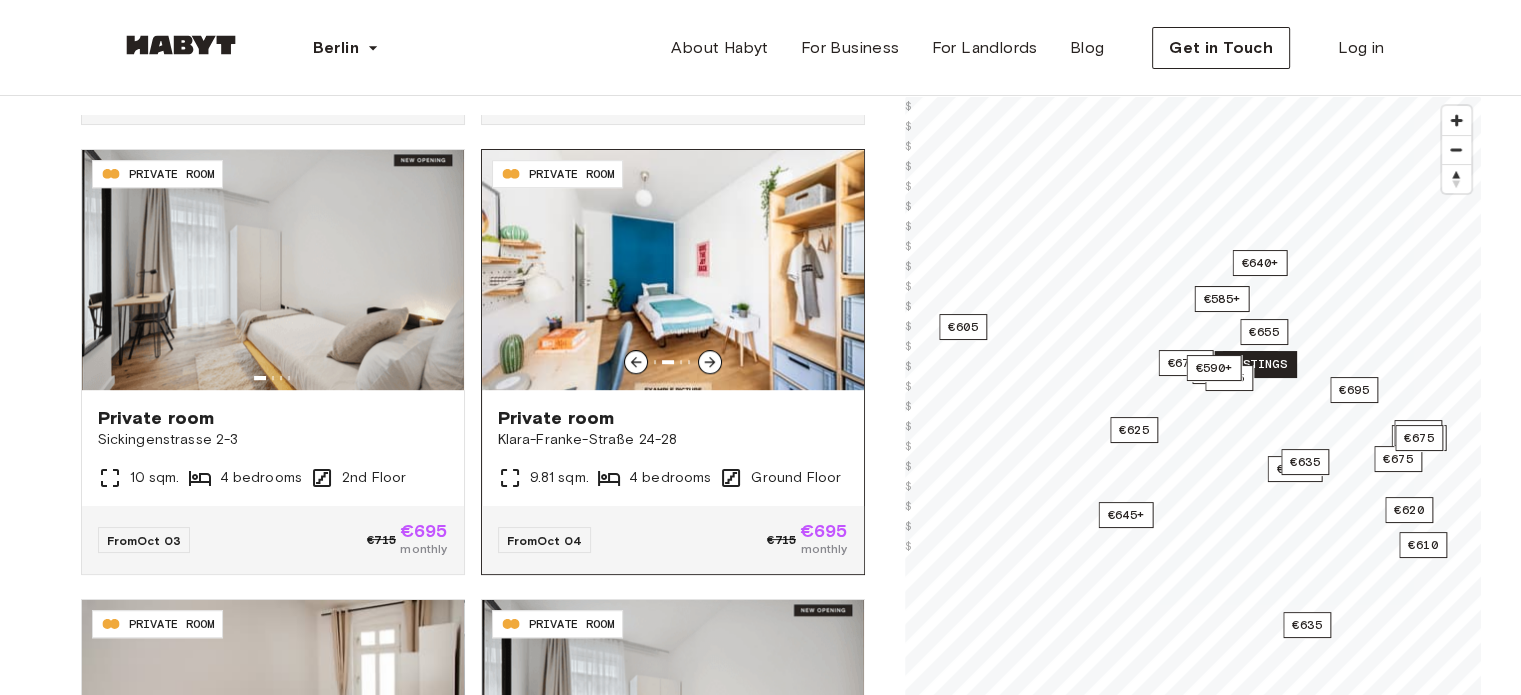 click 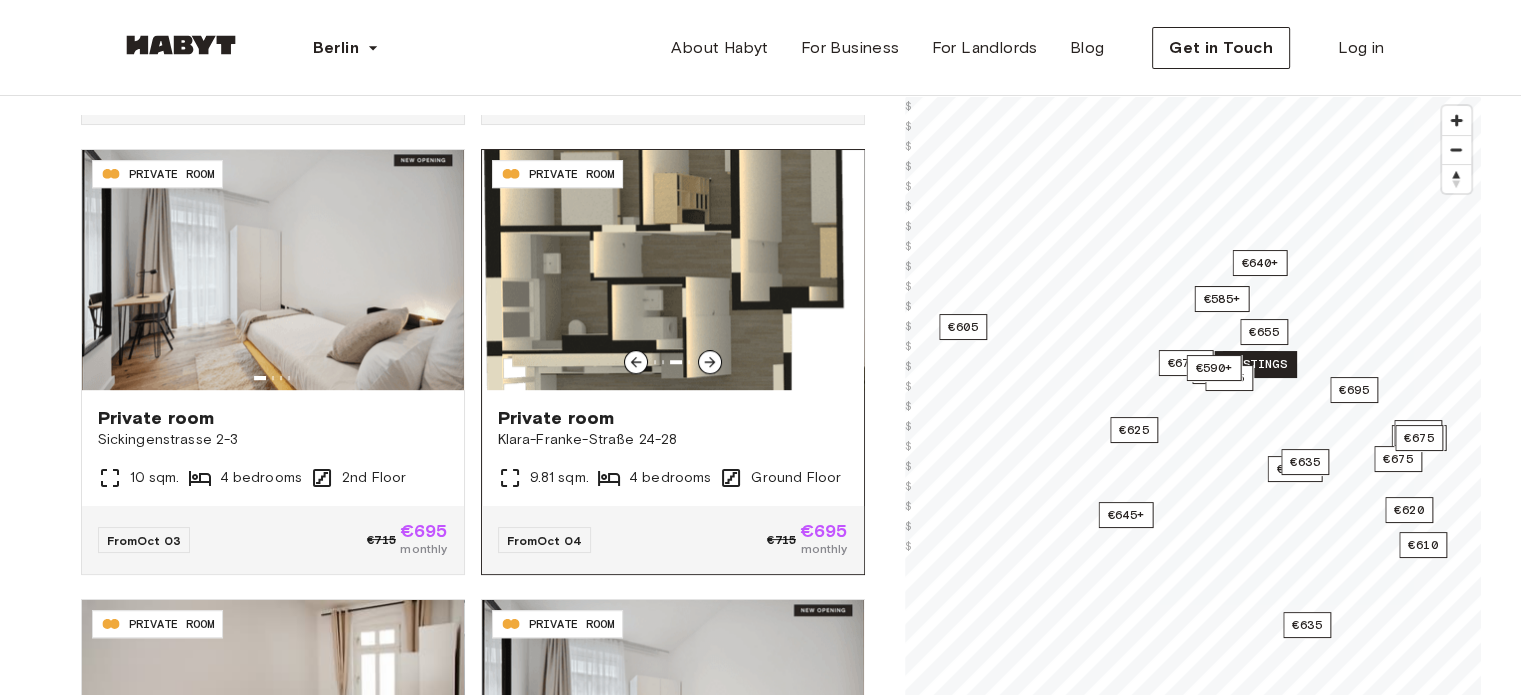 click 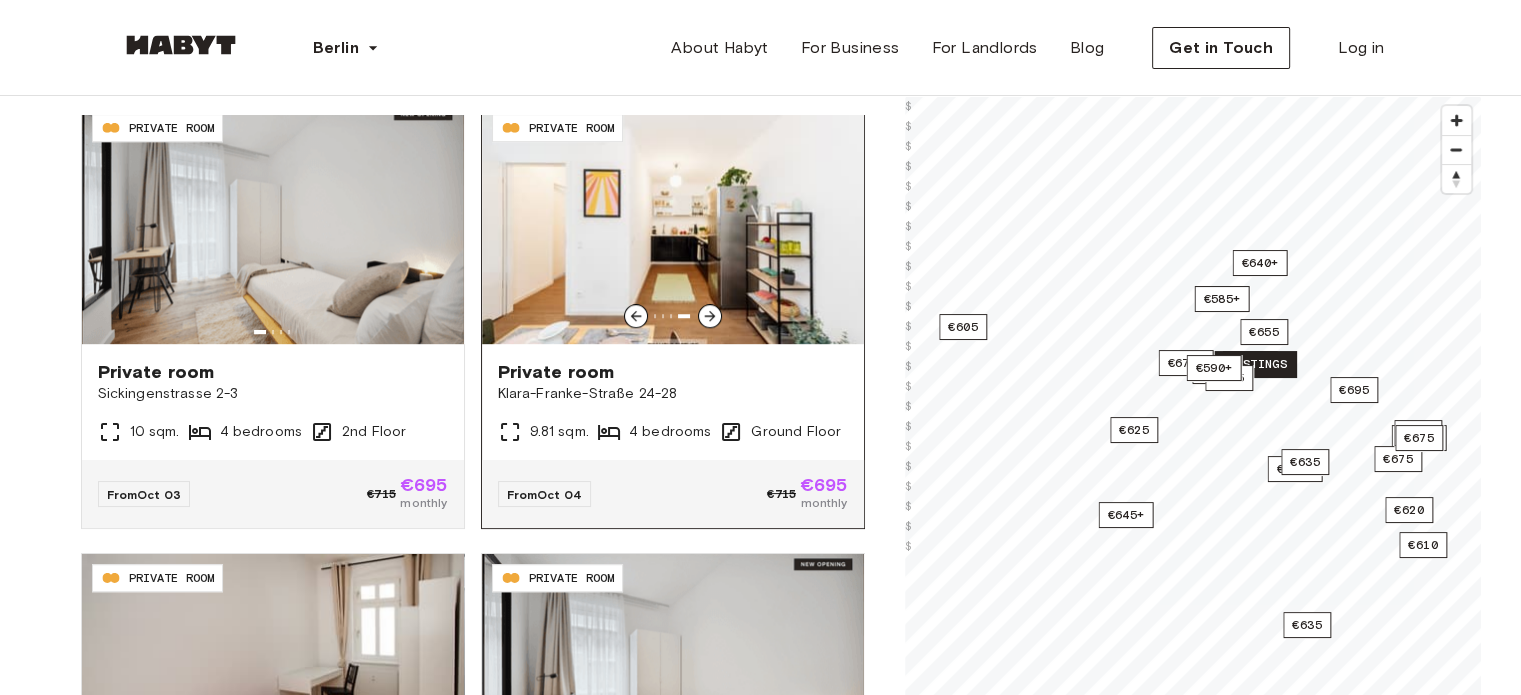 scroll, scrollTop: 1360, scrollLeft: 0, axis: vertical 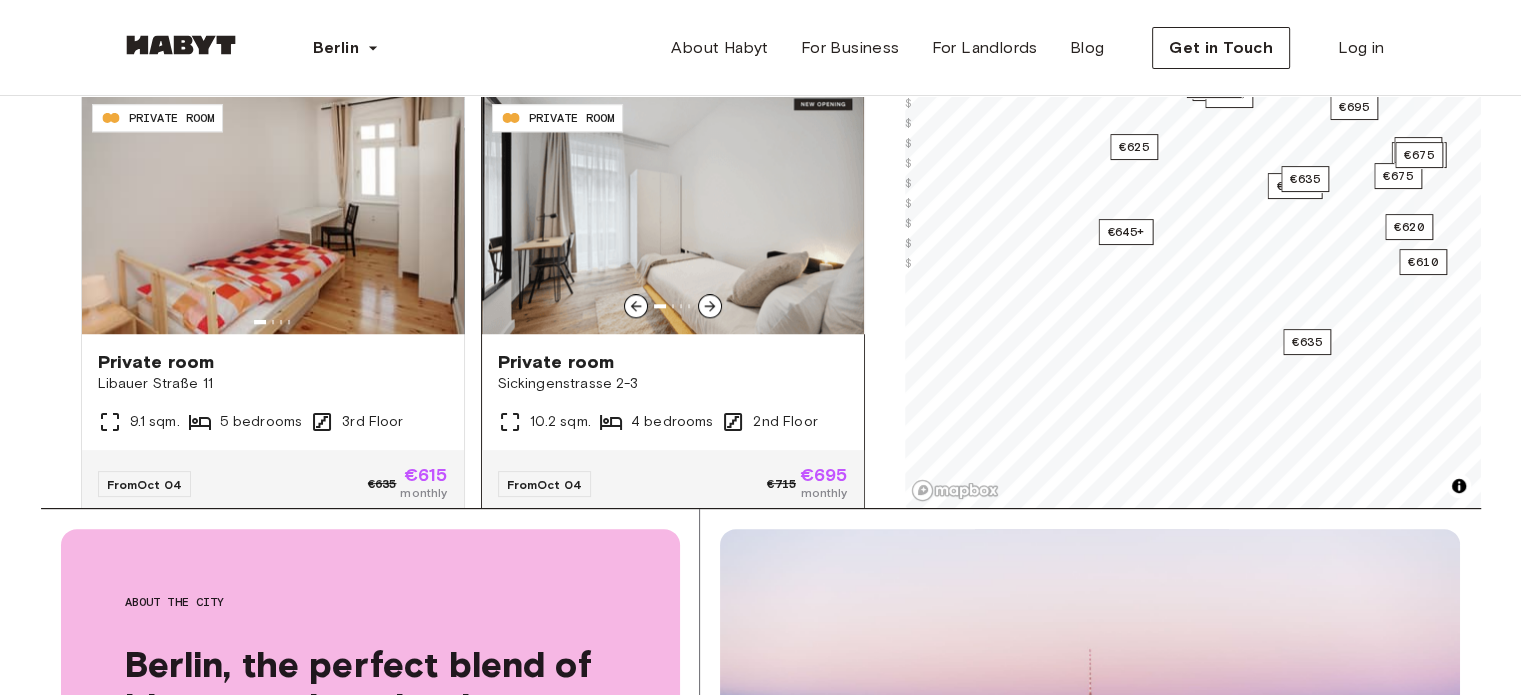 click at bounding box center [710, 306] 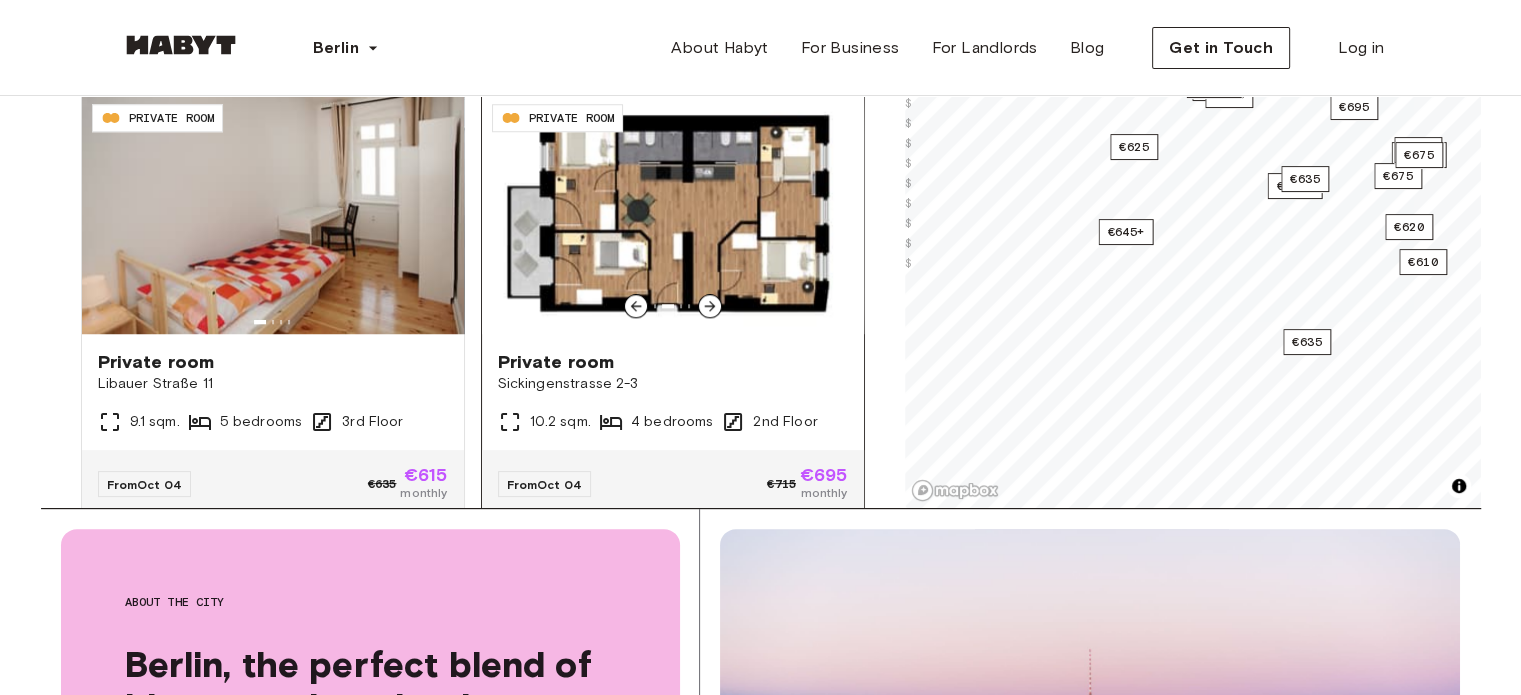 click at bounding box center [710, 306] 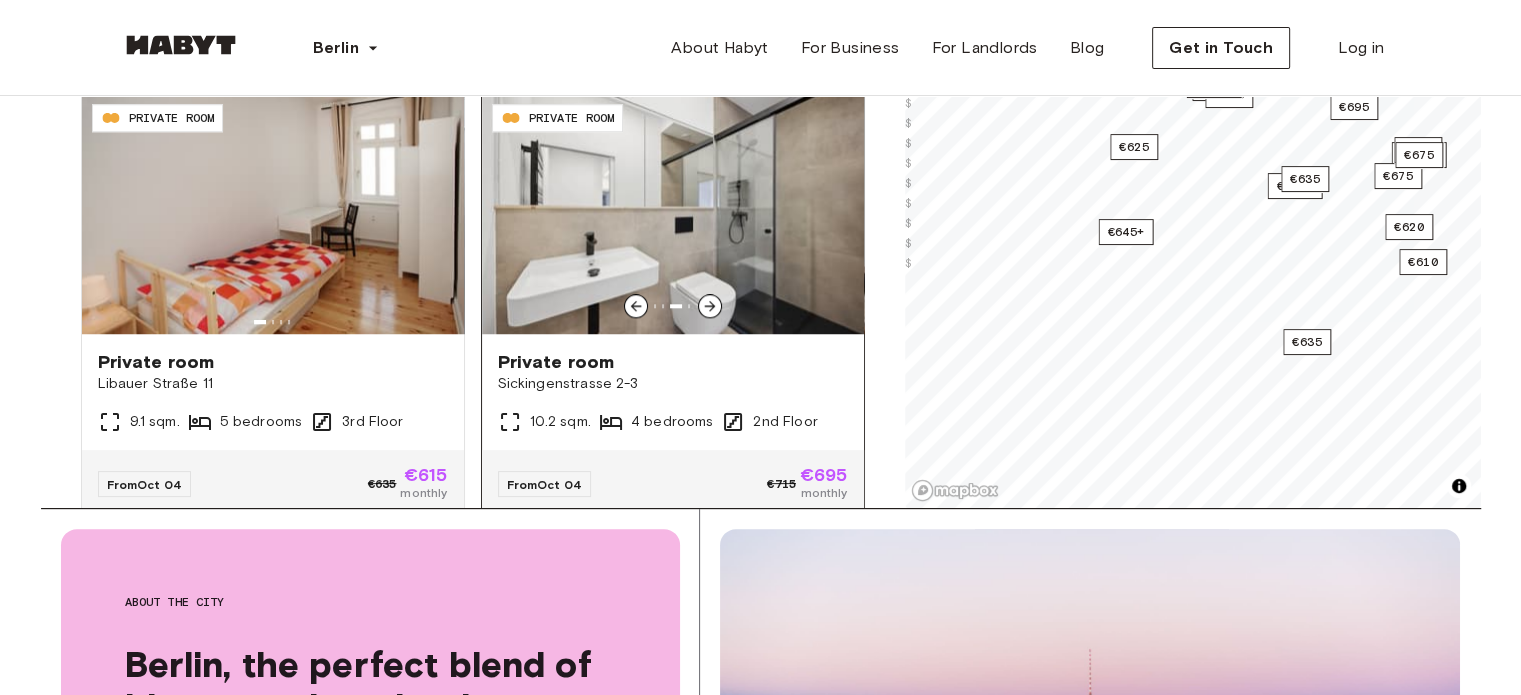 click 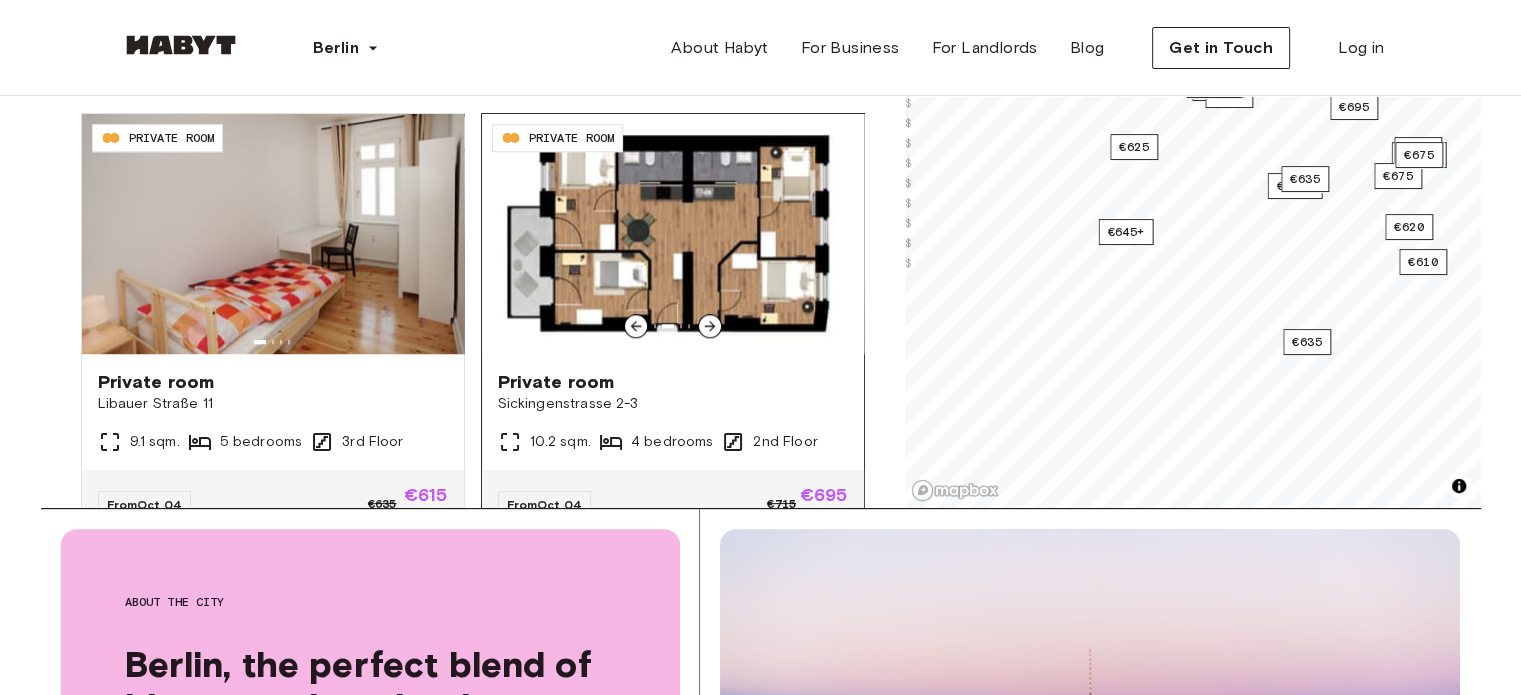 scroll, scrollTop: 1496, scrollLeft: 0, axis: vertical 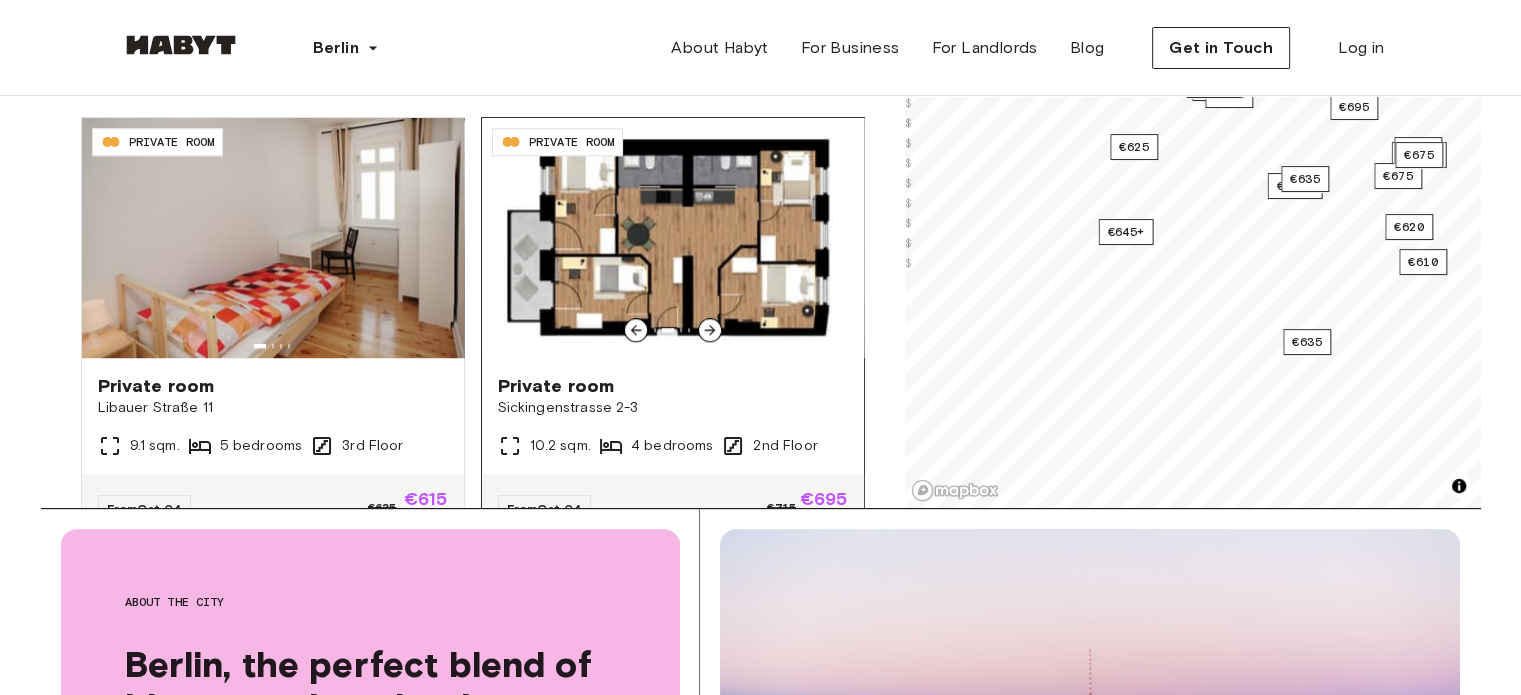 click 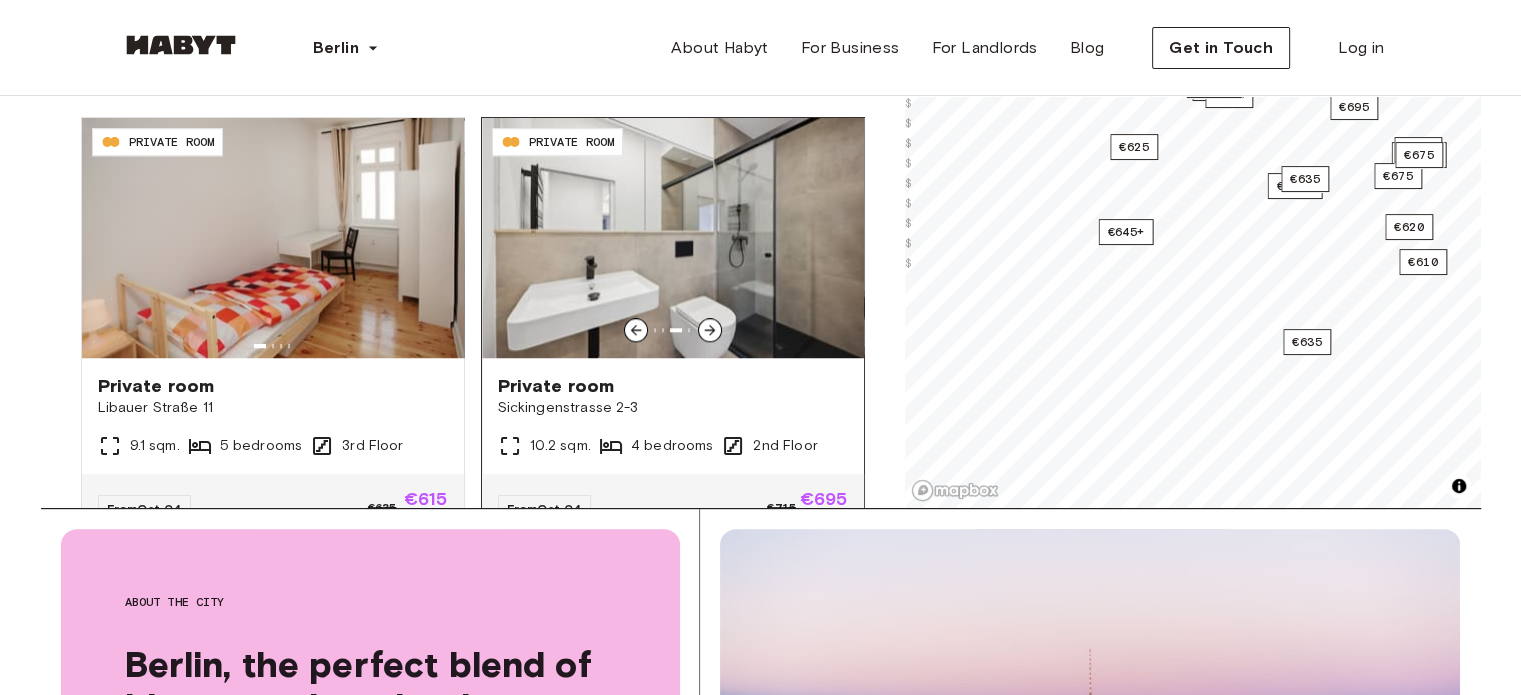 click 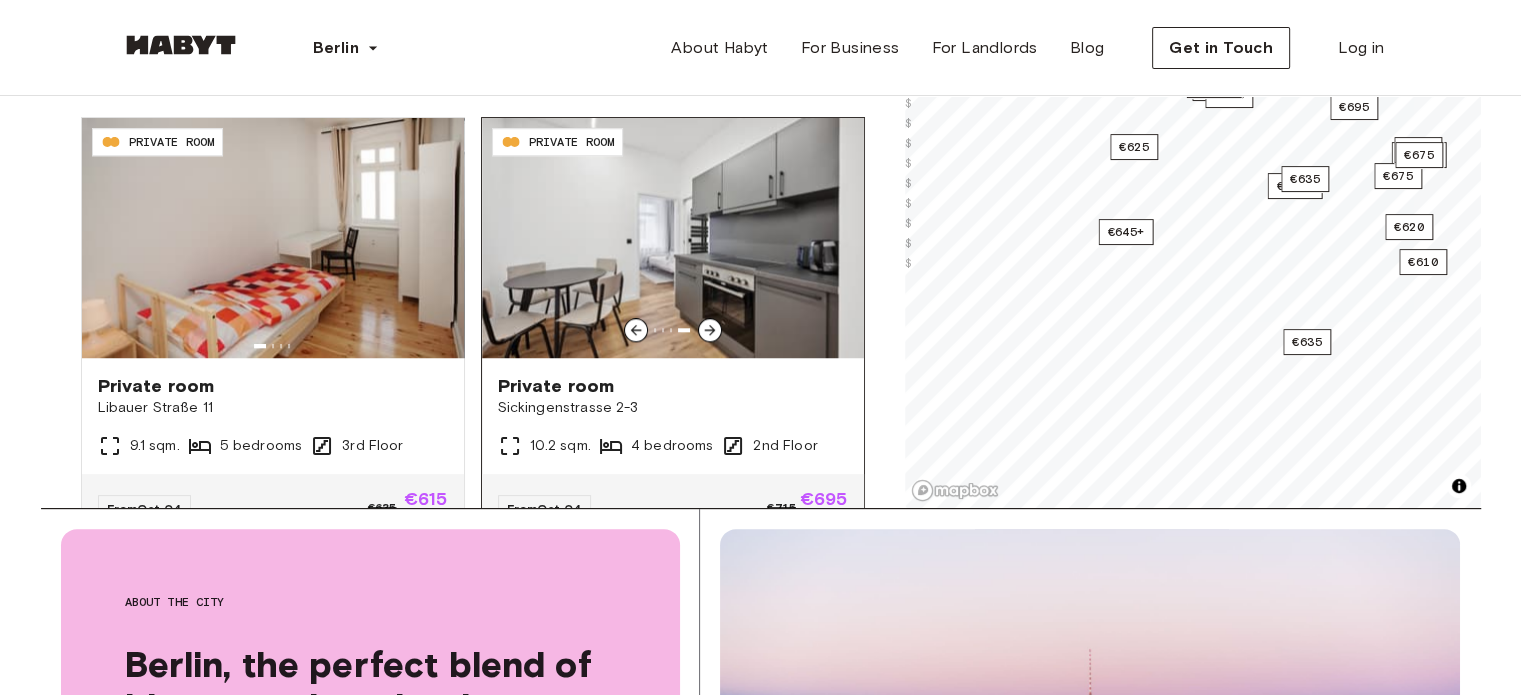 click 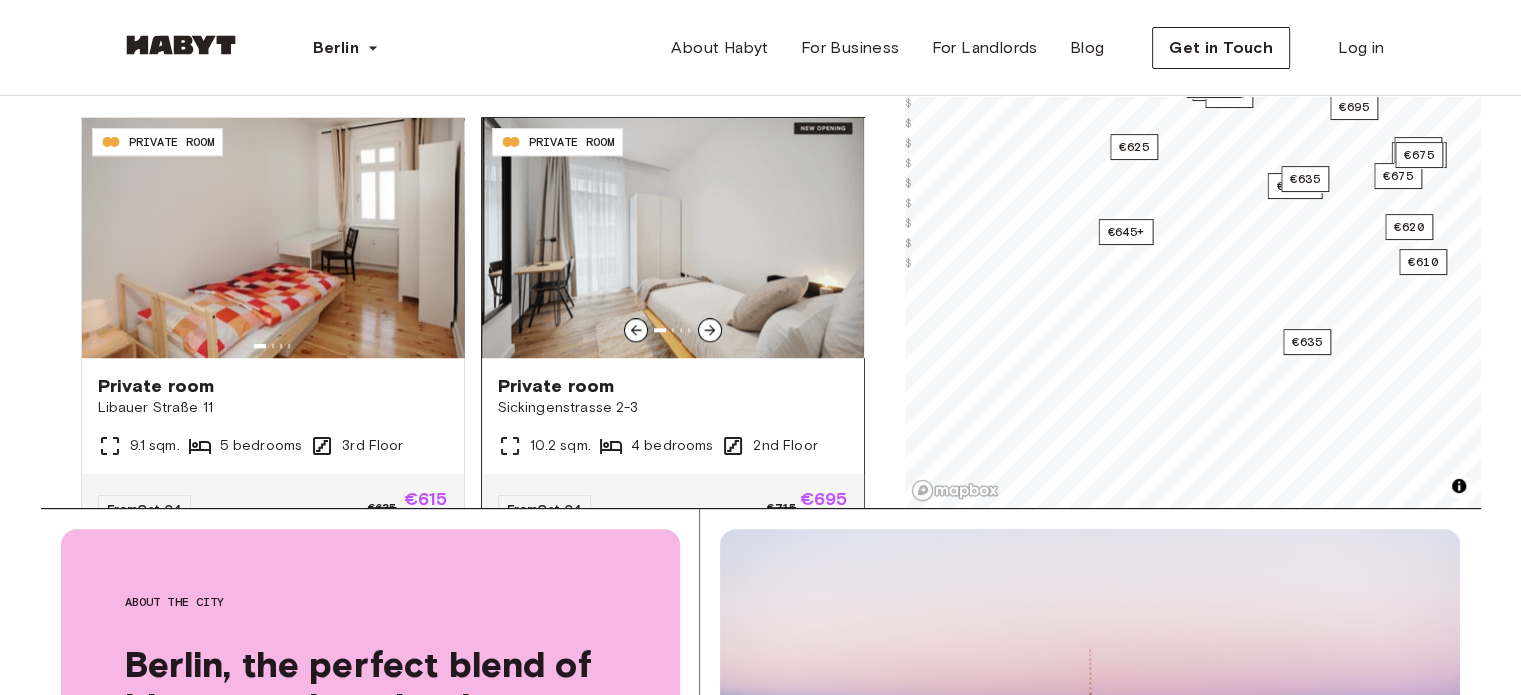 click 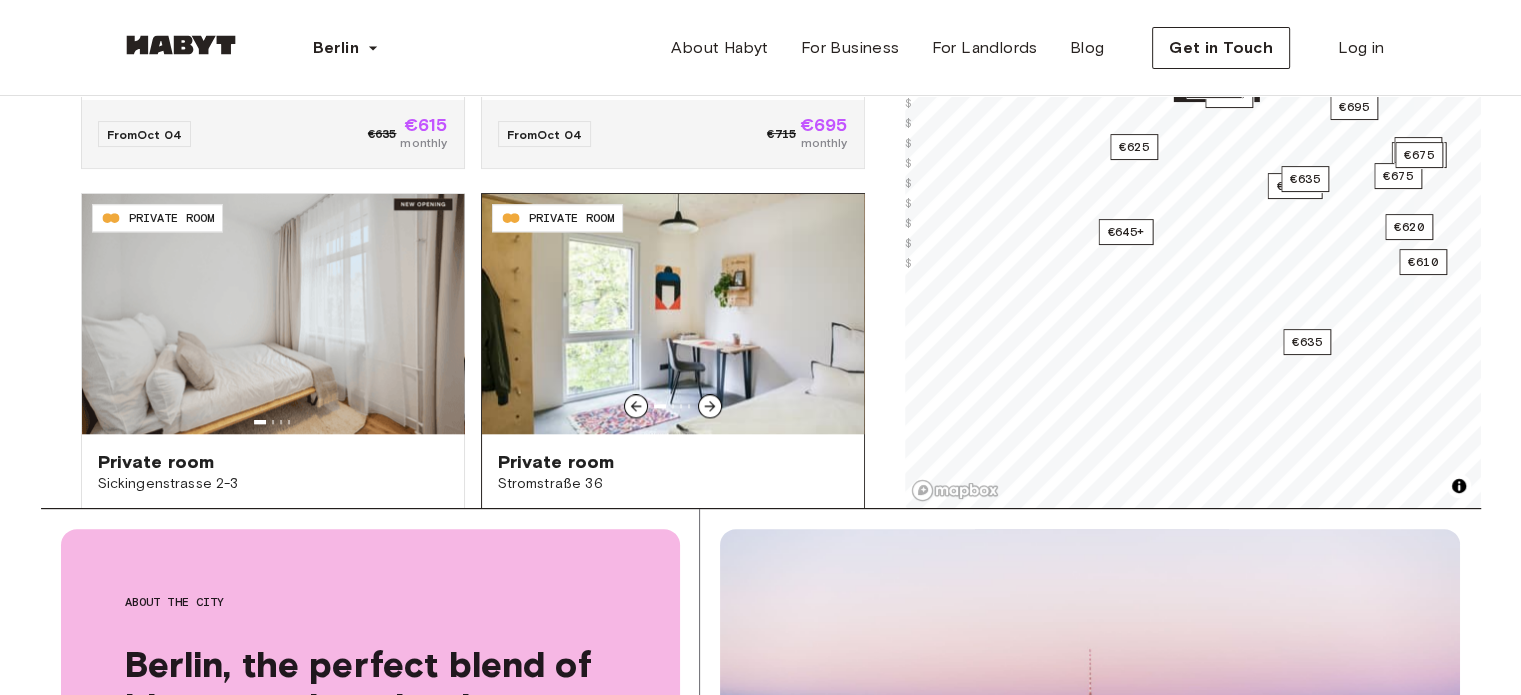 scroll, scrollTop: 1866, scrollLeft: 0, axis: vertical 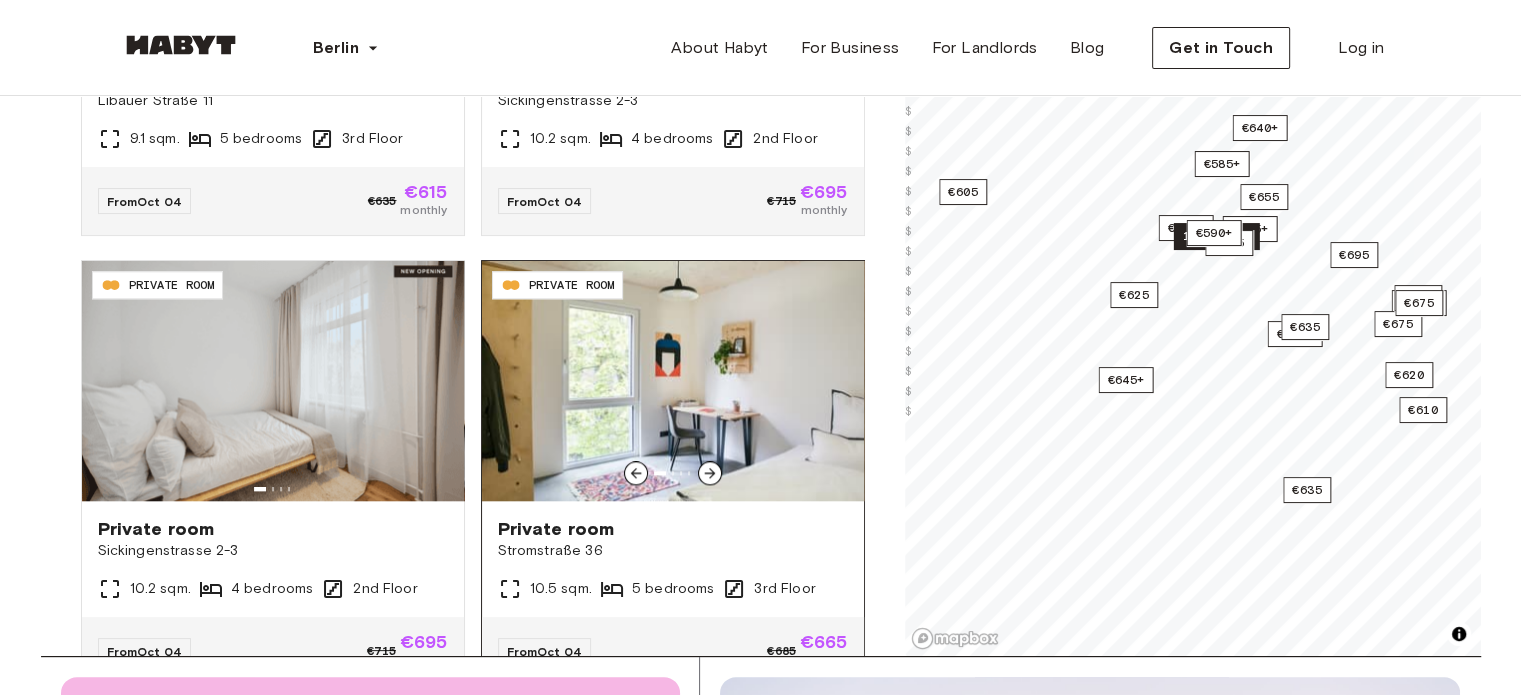 click 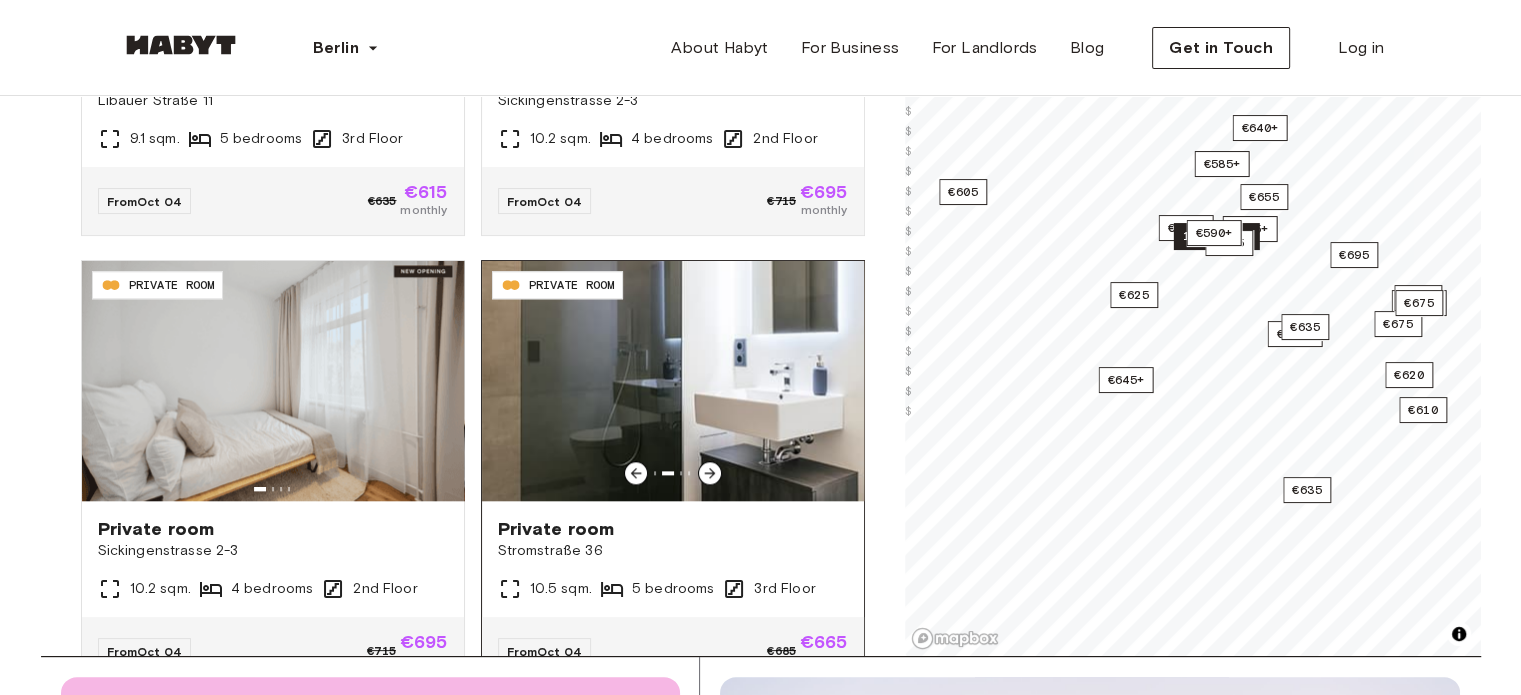 click 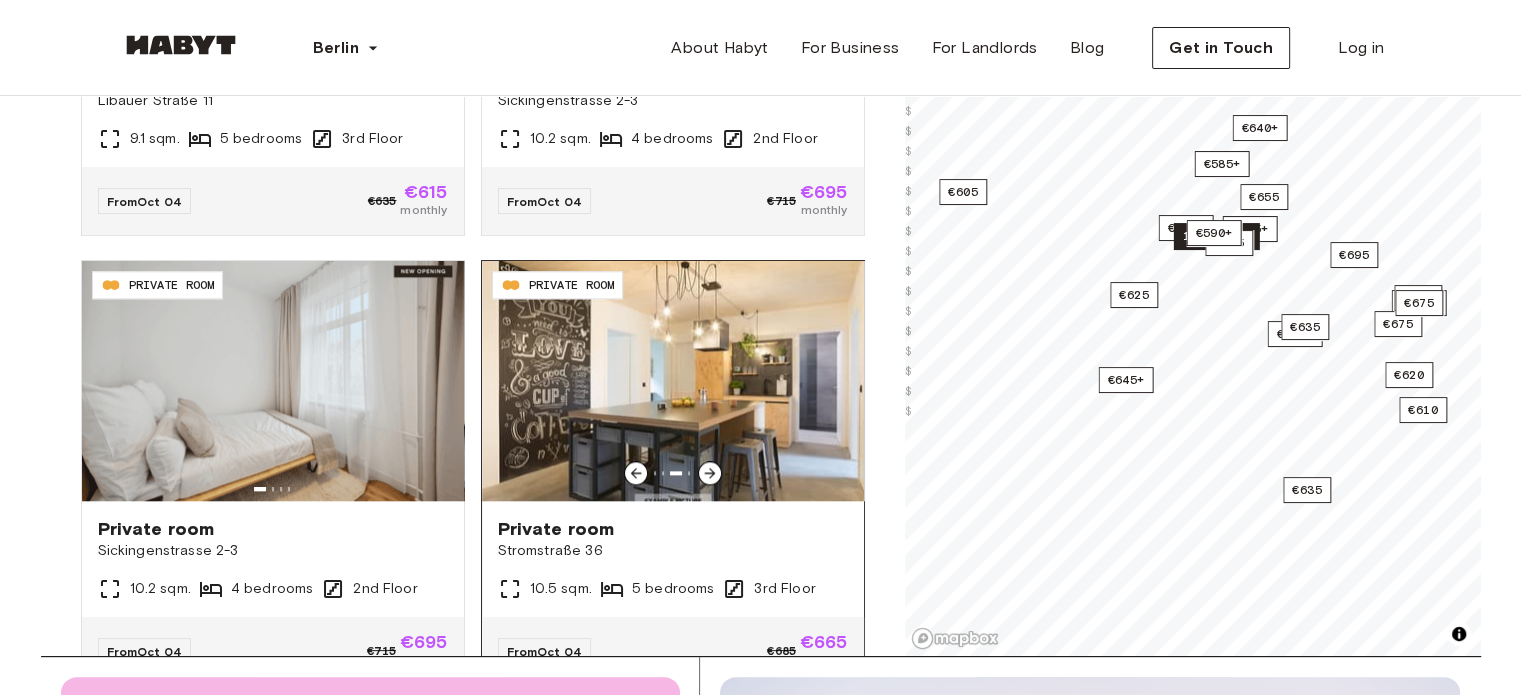 click 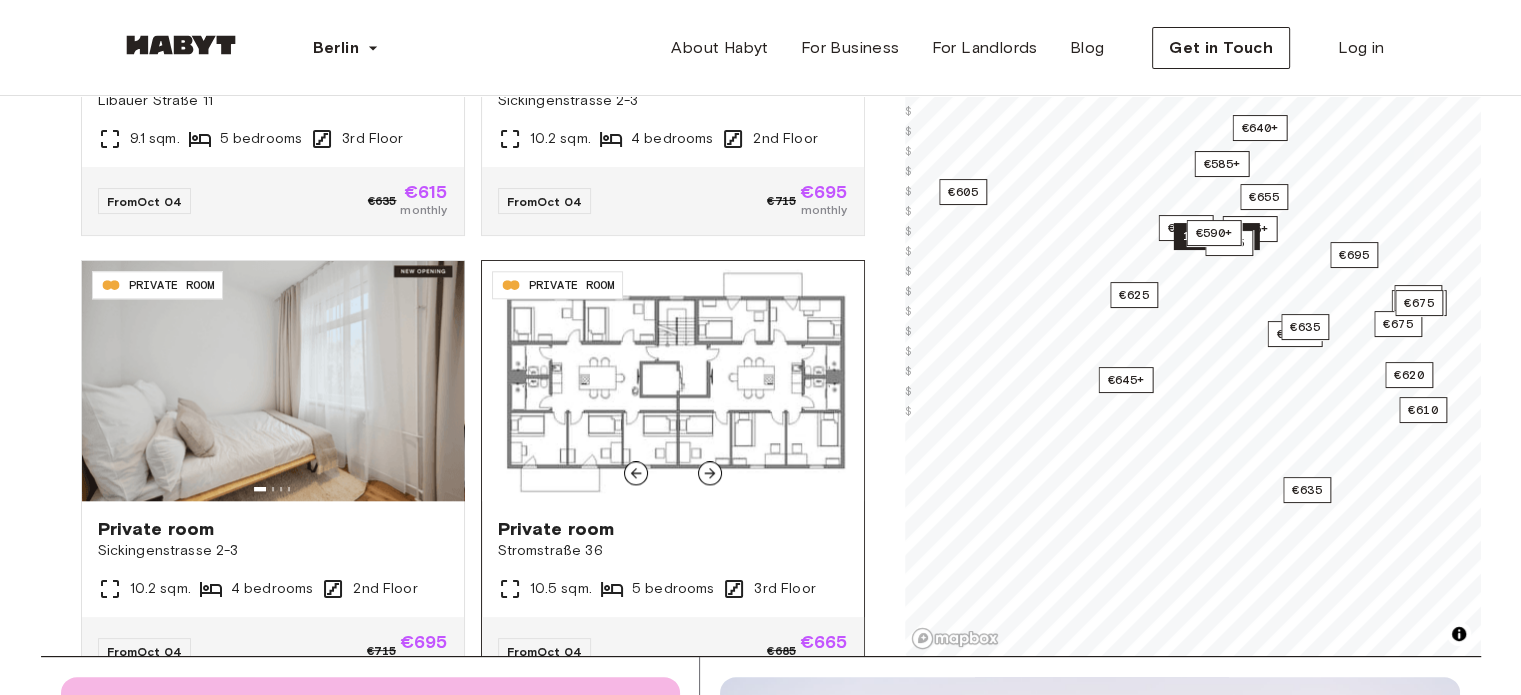 click 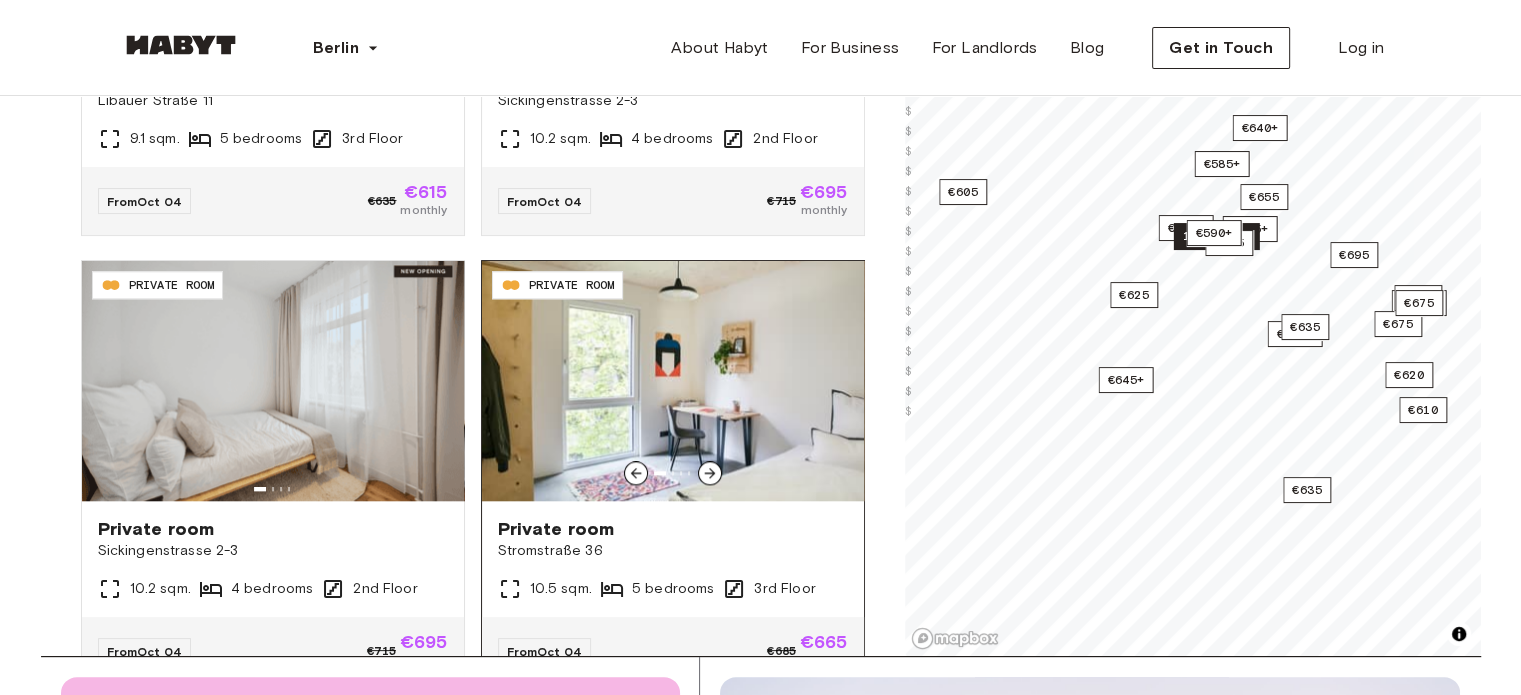 click at bounding box center [673, 381] 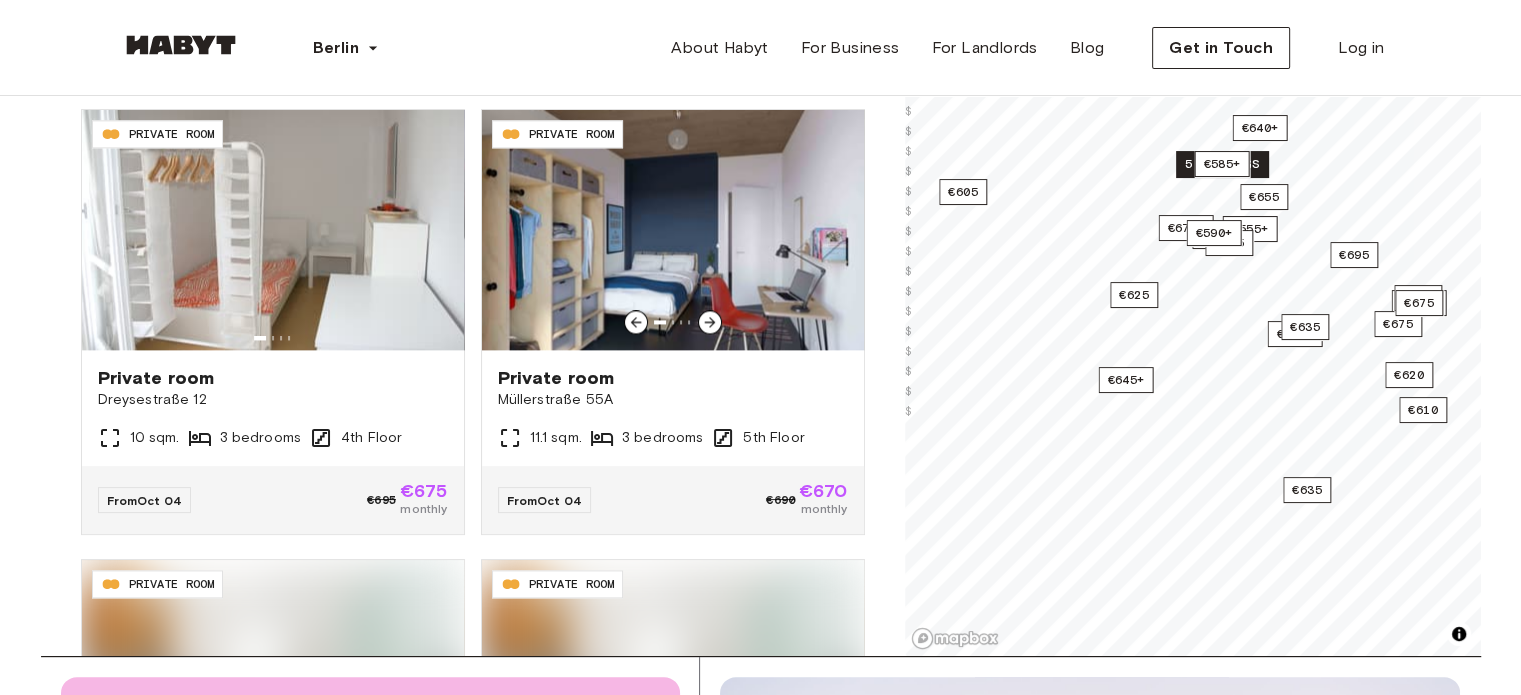scroll, scrollTop: 2558, scrollLeft: 0, axis: vertical 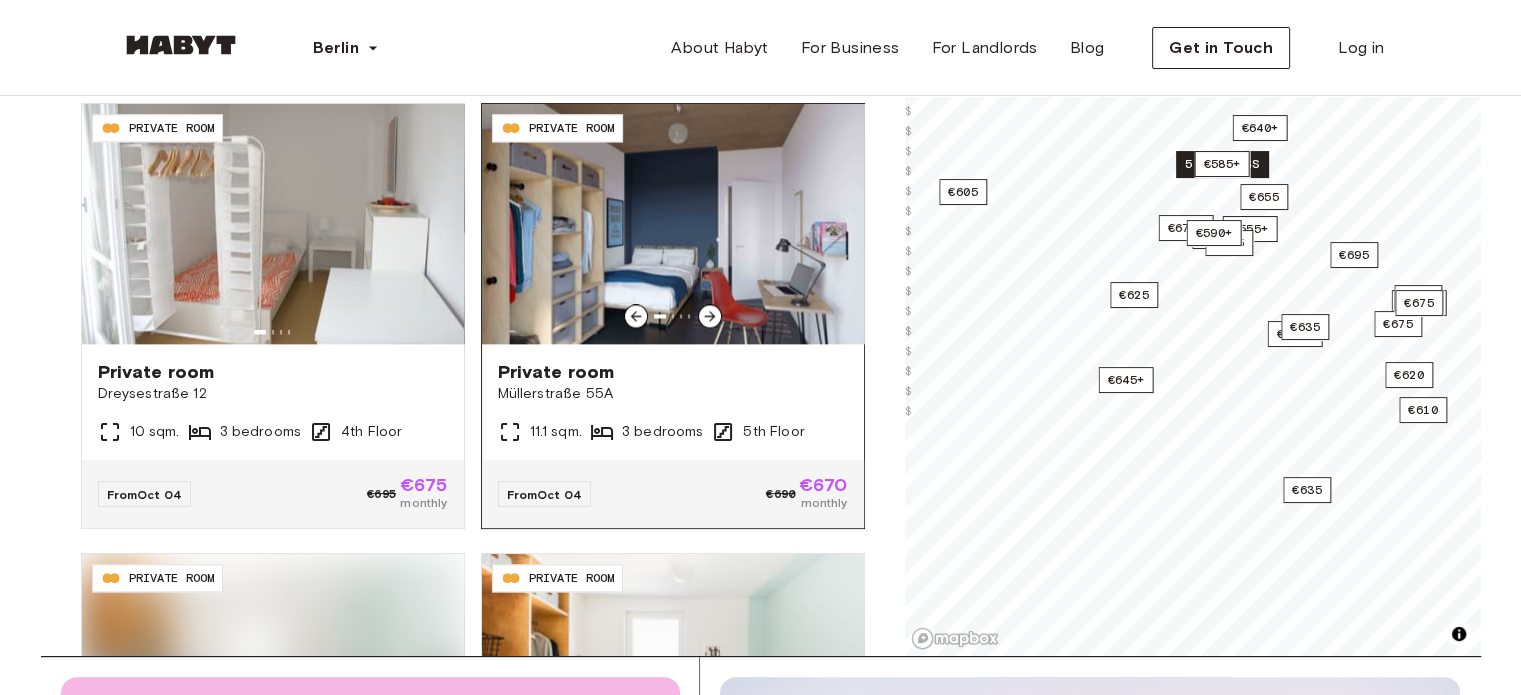 click 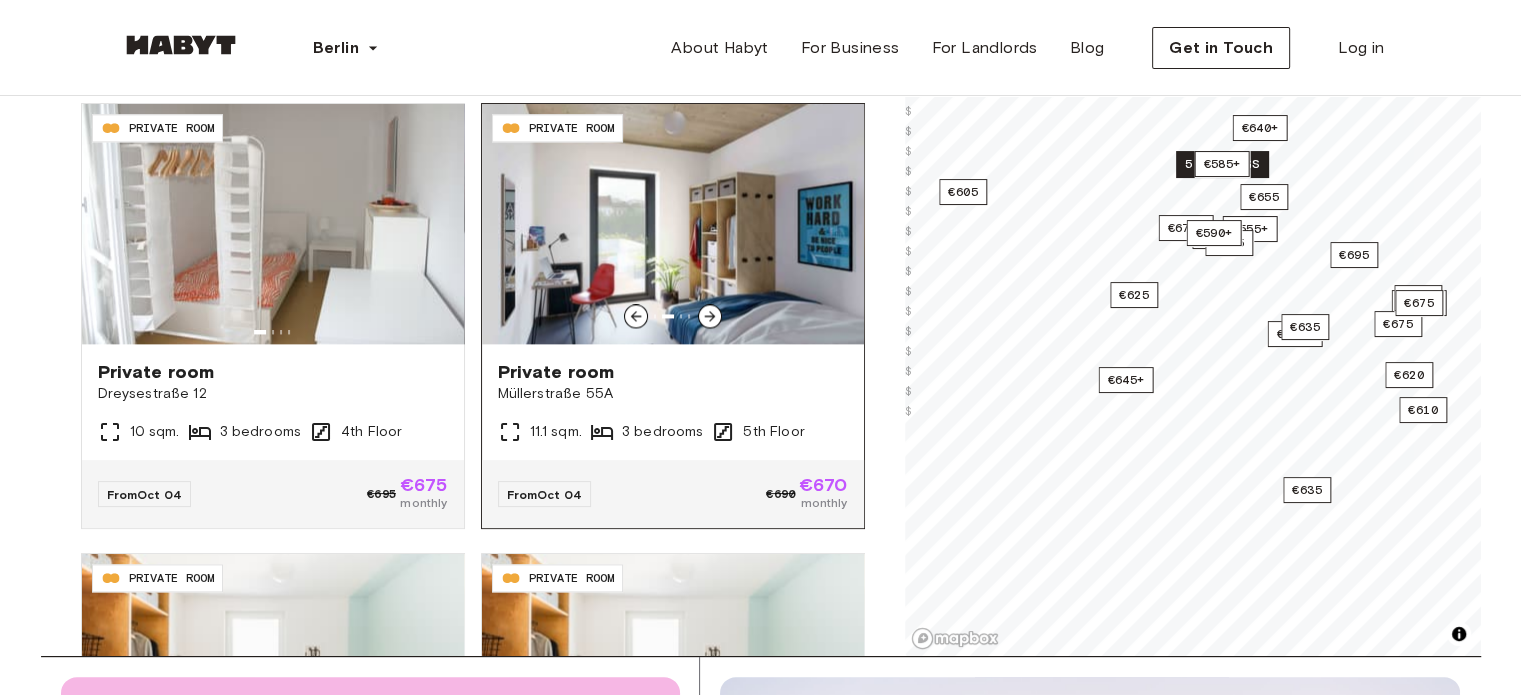 click 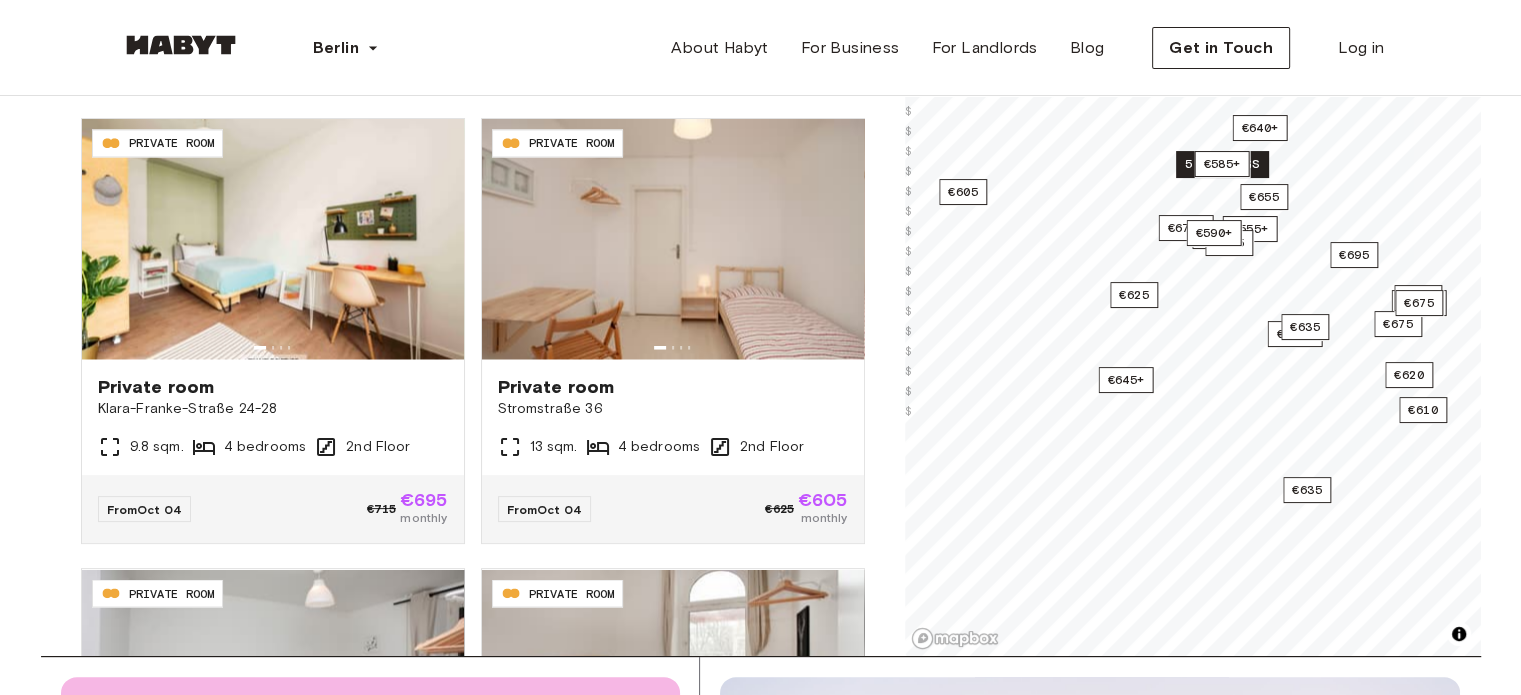 scroll, scrollTop: 3440, scrollLeft: 0, axis: vertical 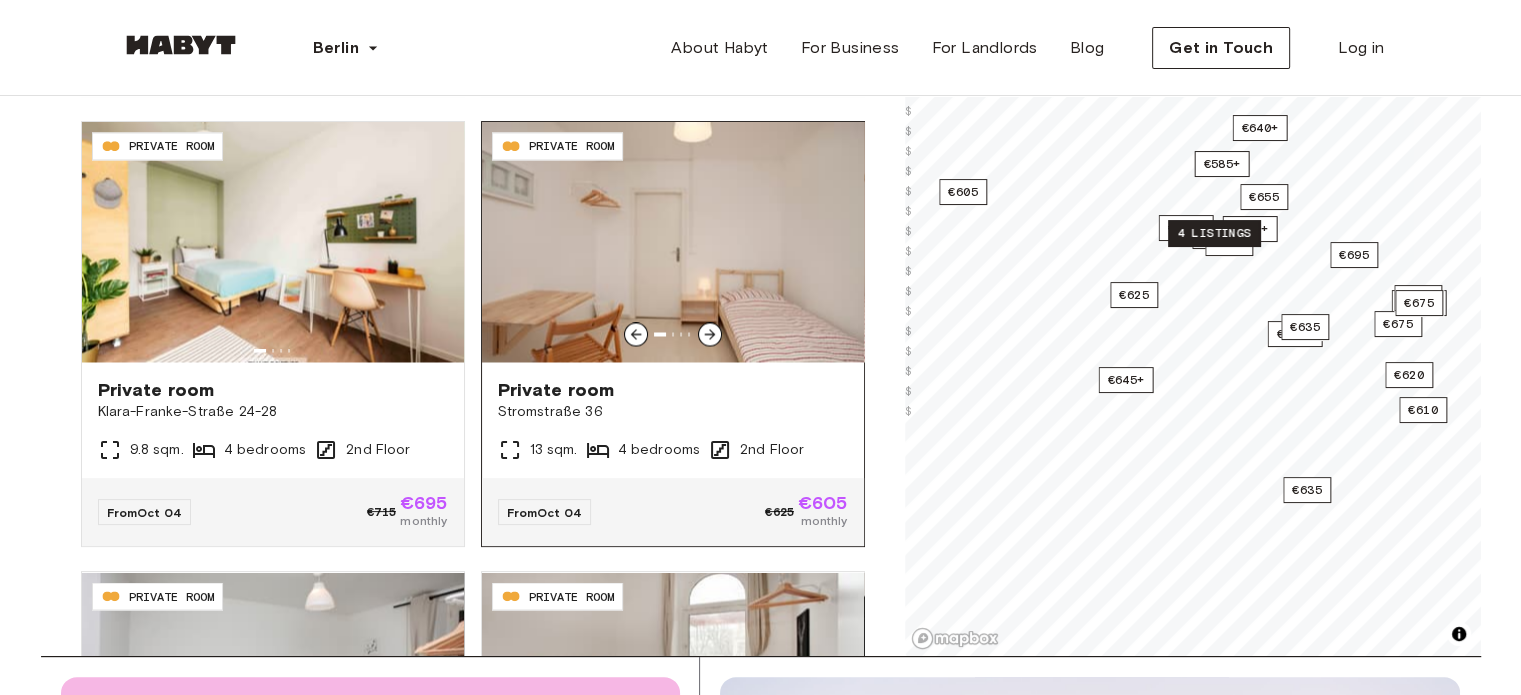 click 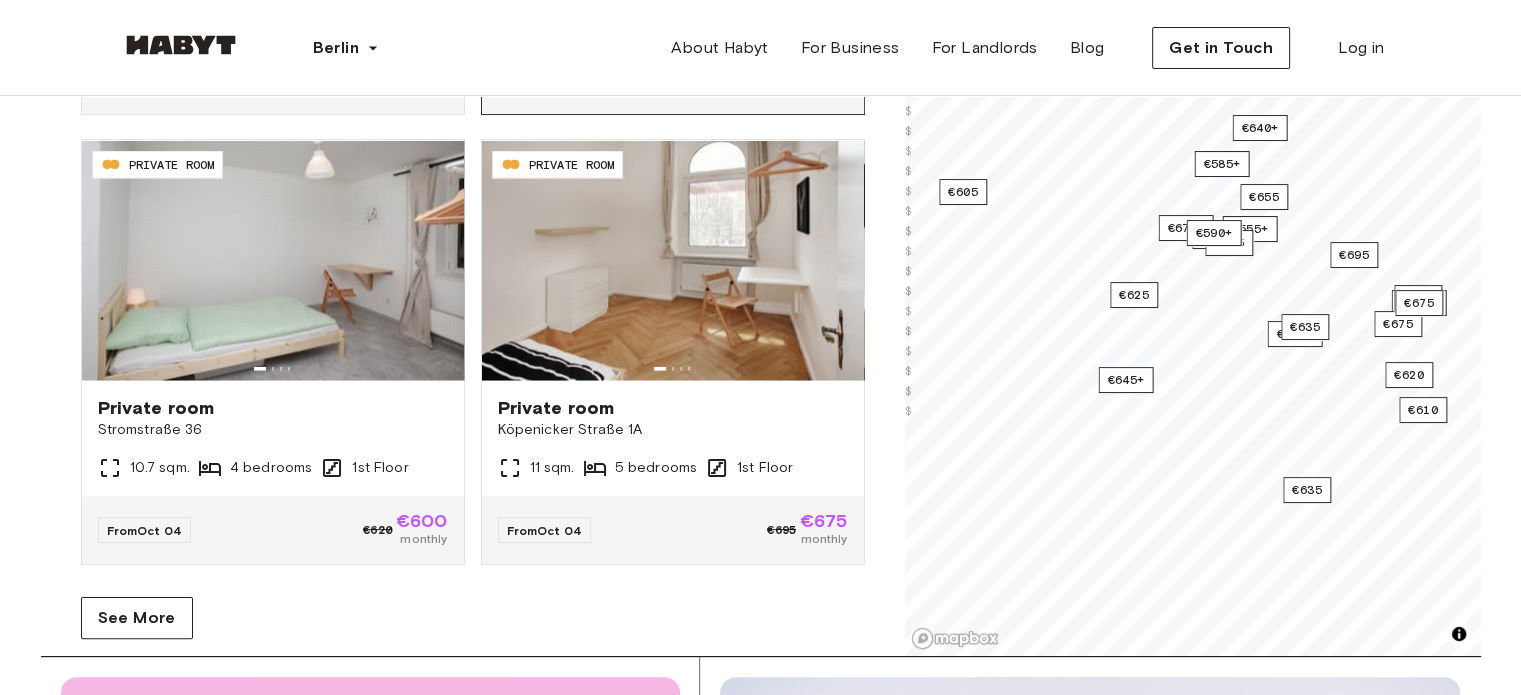 scroll, scrollTop: 3905, scrollLeft: 0, axis: vertical 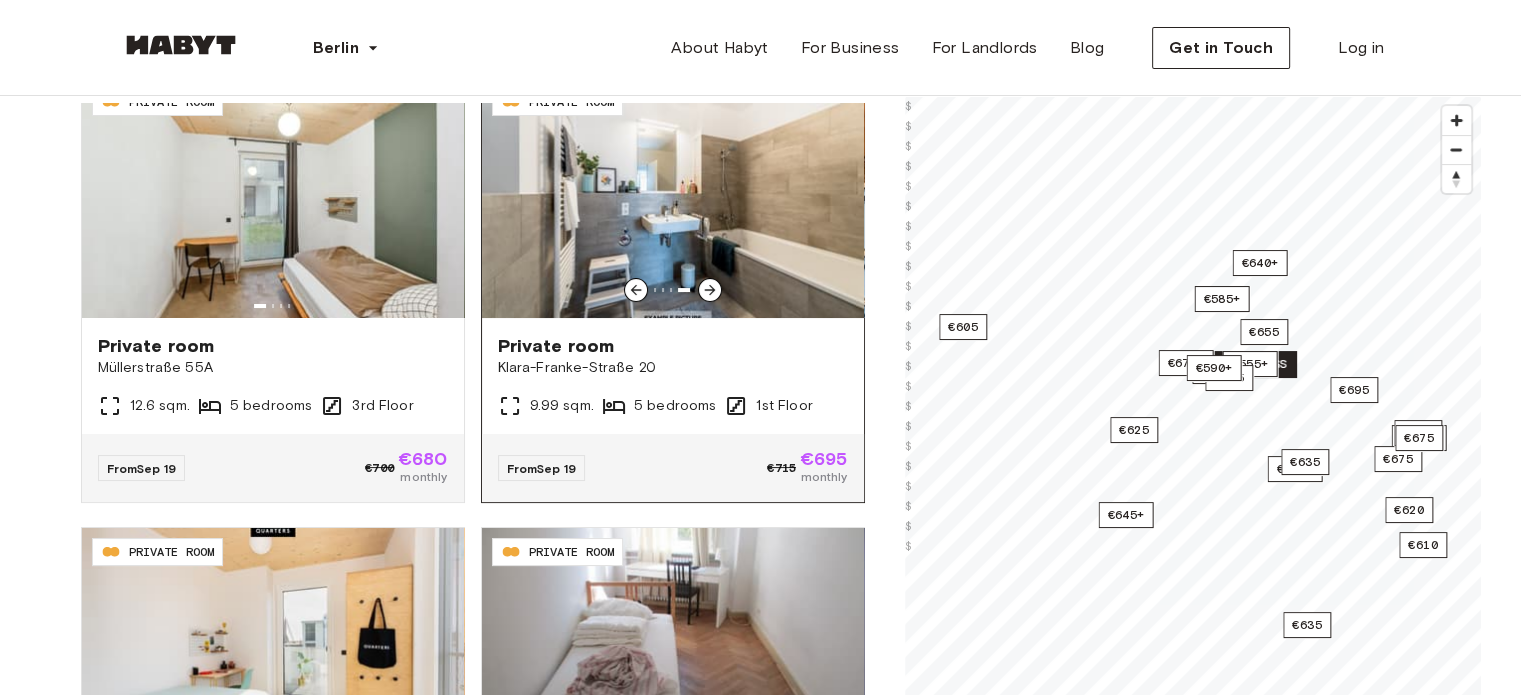 click 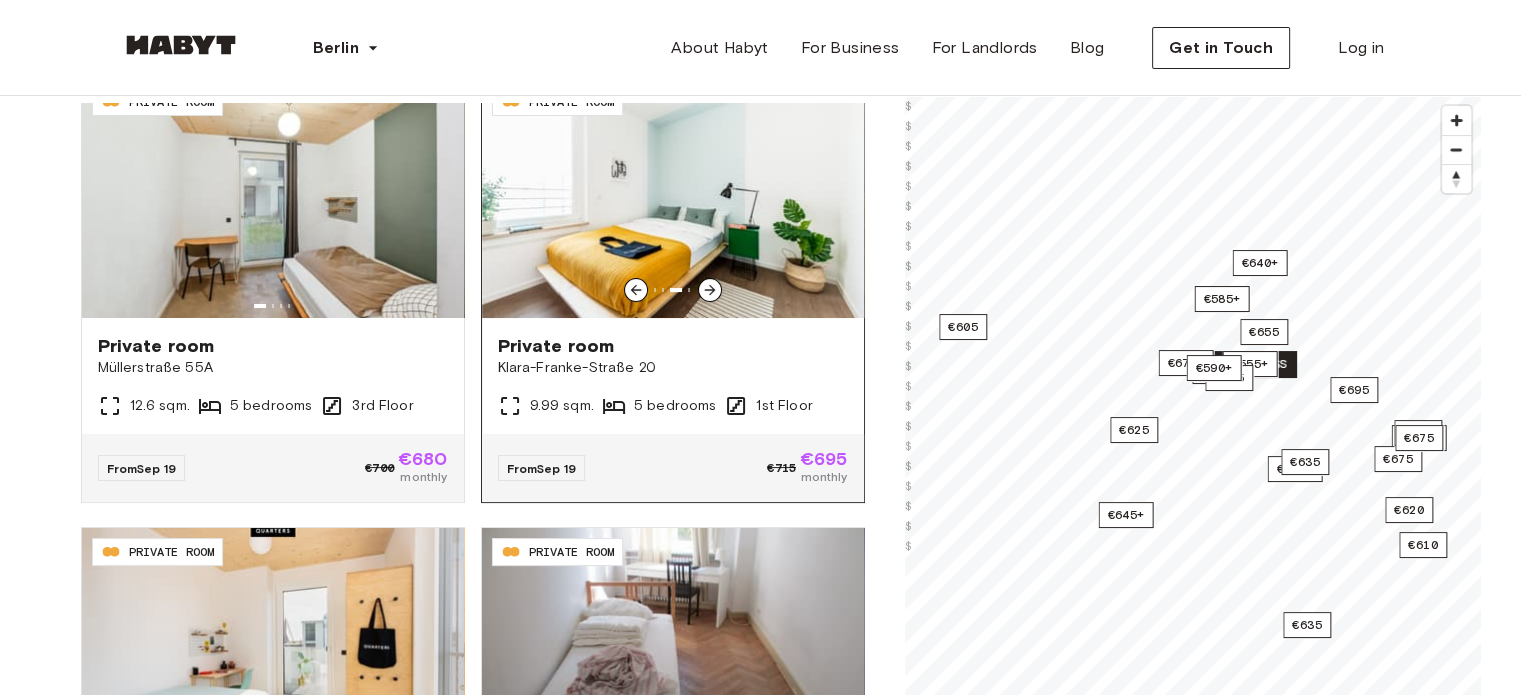 click 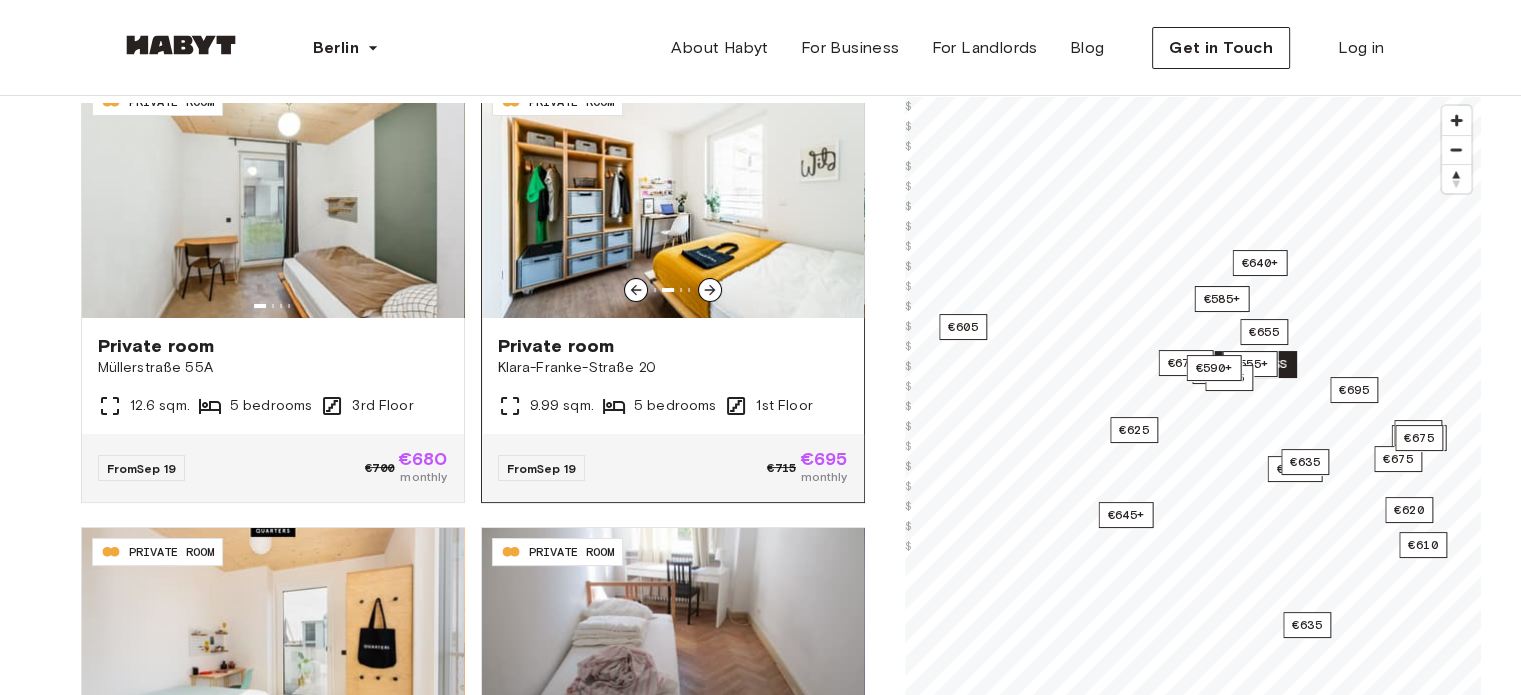 click at bounding box center [673, 198] 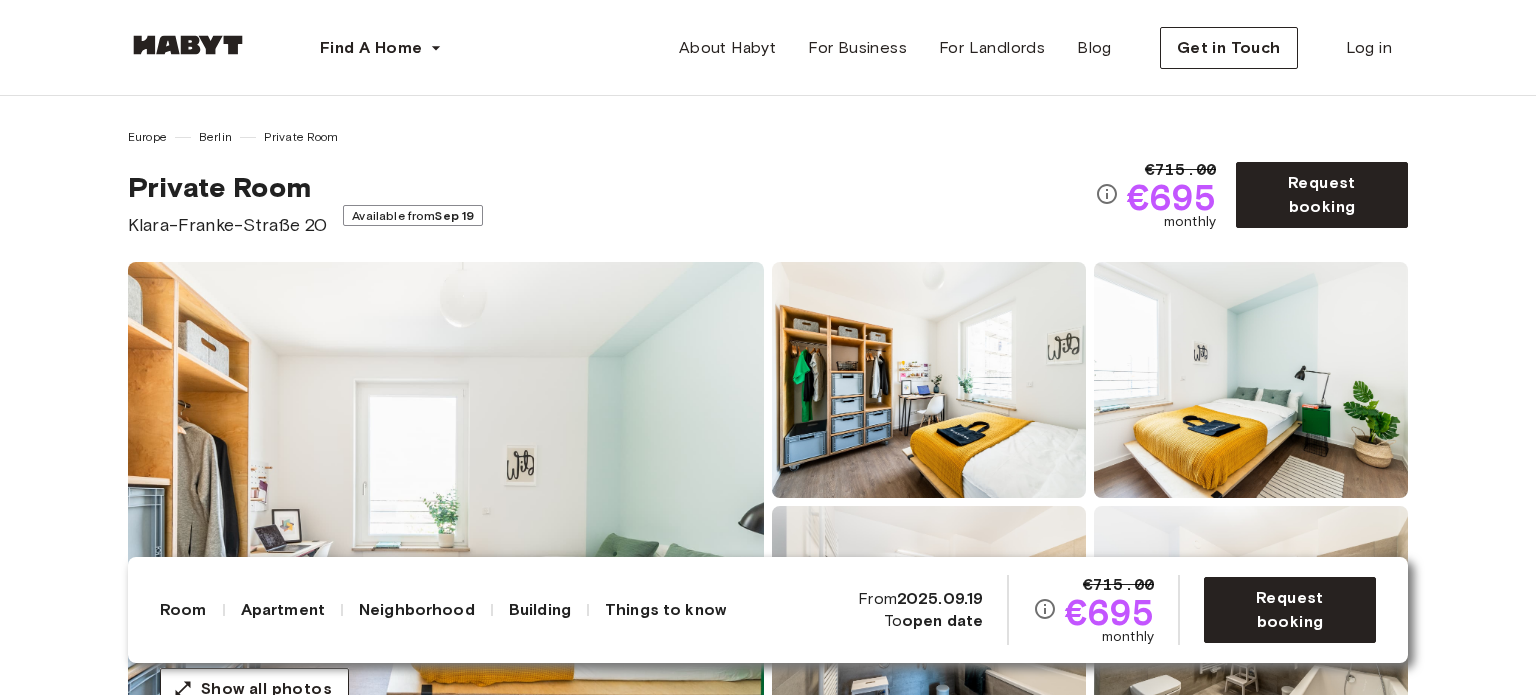 scroll, scrollTop: 0, scrollLeft: 0, axis: both 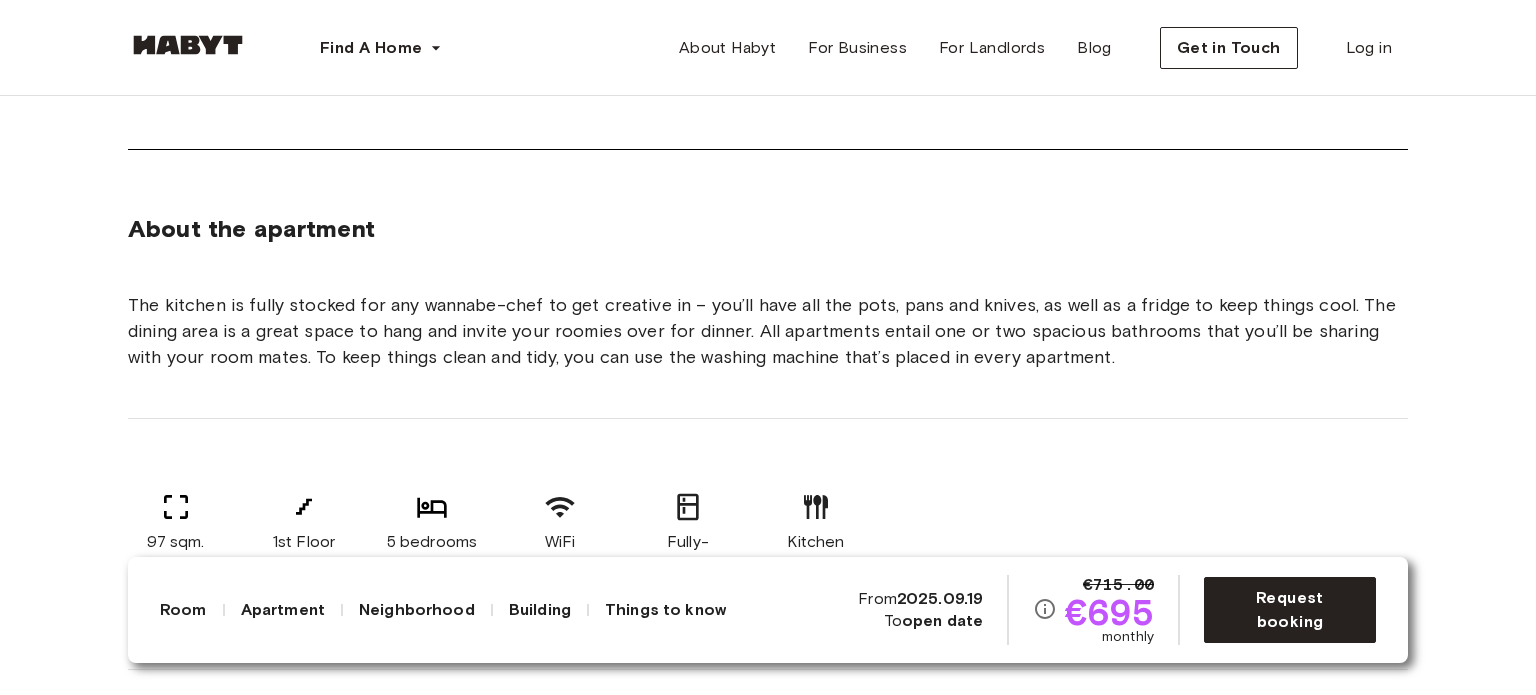 click on "The kitchen is fully stocked for any wannabe-chef to get creative in – you’ll have all the pots, pans and knives, as well as a fridge to keep things cool. The dining area is a great space to hang and invite your roomies over for dinner. All apartments entail one or two spacious bathrooms that you’ll be sharing with your room mates. To keep things clean and tidy, you can use the washing machine that’s placed in every apartment." at bounding box center (768, 331) 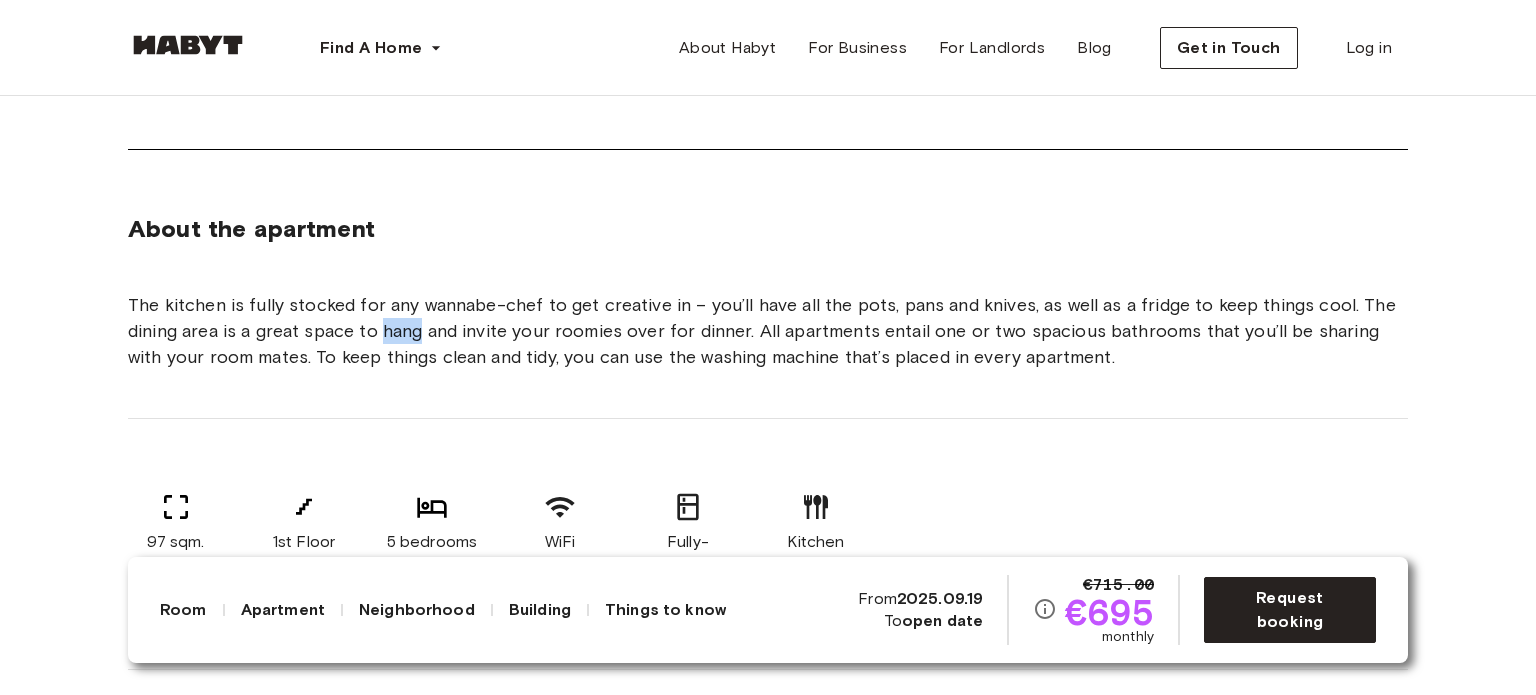 click on "The kitchen is fully stocked for any wannabe-chef to get creative in – you’ll have all the pots, pans and knives, as well as a fridge to keep things cool. The dining area is a great space to hang and invite your roomies over for dinner. All apartments entail one or two spacious bathrooms that you’ll be sharing with your room mates. To keep things clean and tidy, you can use the washing machine that’s placed in every apartment." at bounding box center (768, 331) 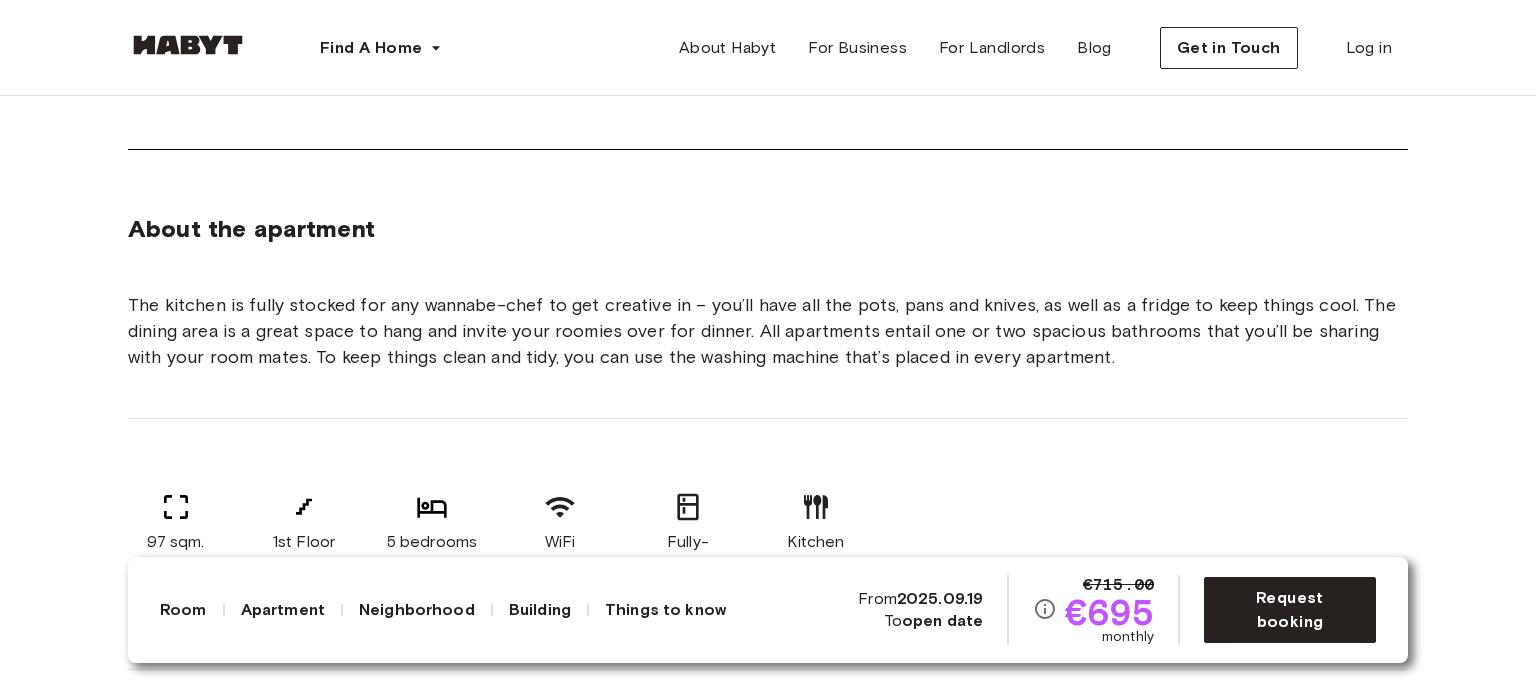 click on "The kitchen is fully stocked for any wannabe-chef to get creative in – you’ll have all the pots, pans and knives, as well as a fridge to keep things cool. The dining area is a great space to hang and invite your roomies over for dinner. All apartments entail one or two spacious bathrooms that you’ll be sharing with your room mates. To keep things clean and tidy, you can use the washing machine that’s placed in every apartment." at bounding box center (768, 331) 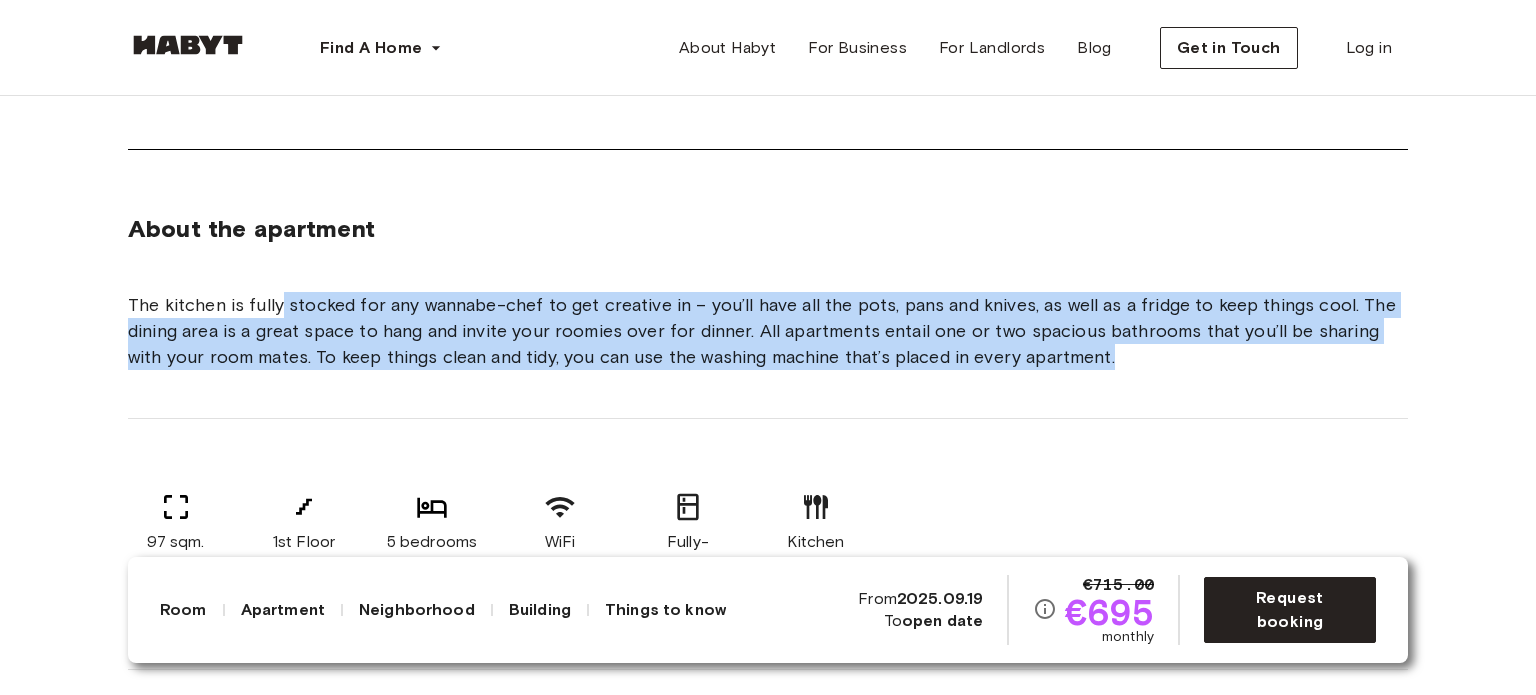 drag, startPoint x: 282, startPoint y: 328, endPoint x: 1128, endPoint y: 398, distance: 848.89105 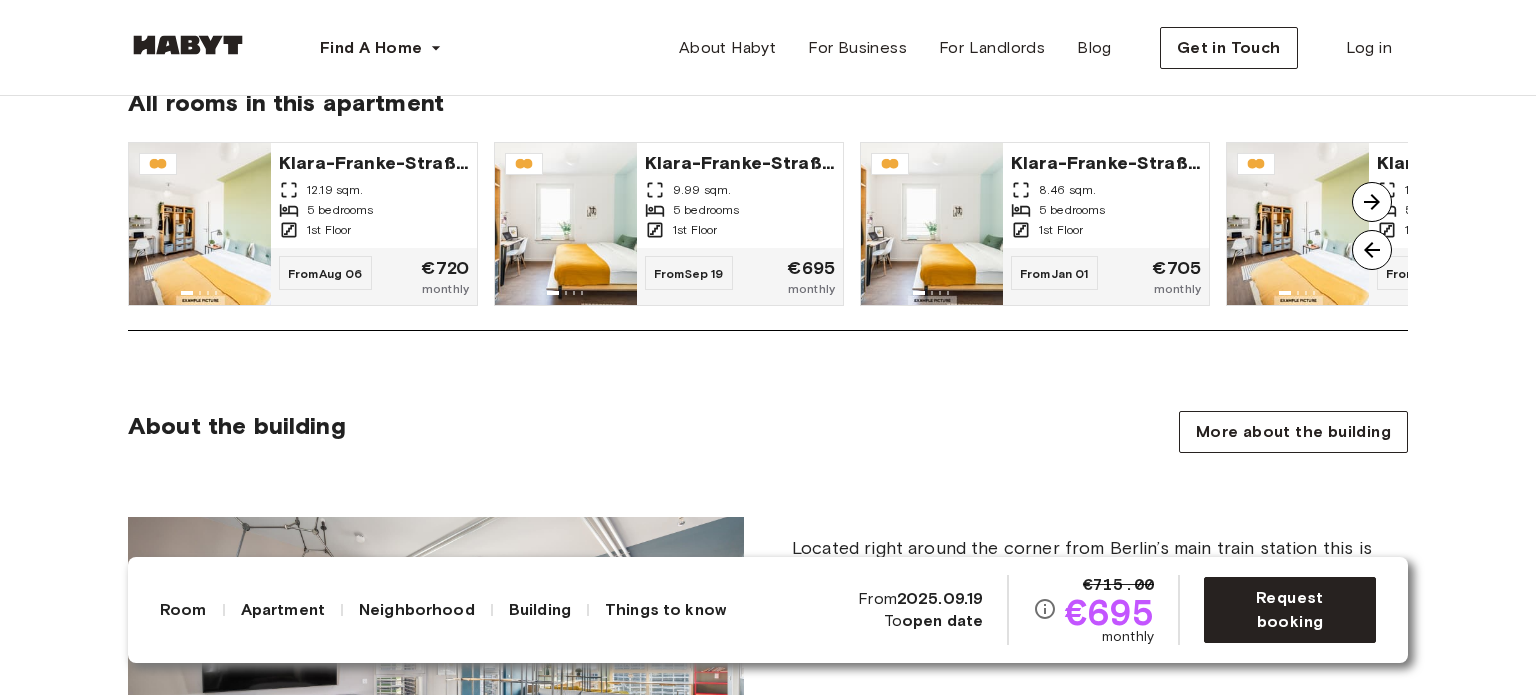 scroll, scrollTop: 1728, scrollLeft: 0, axis: vertical 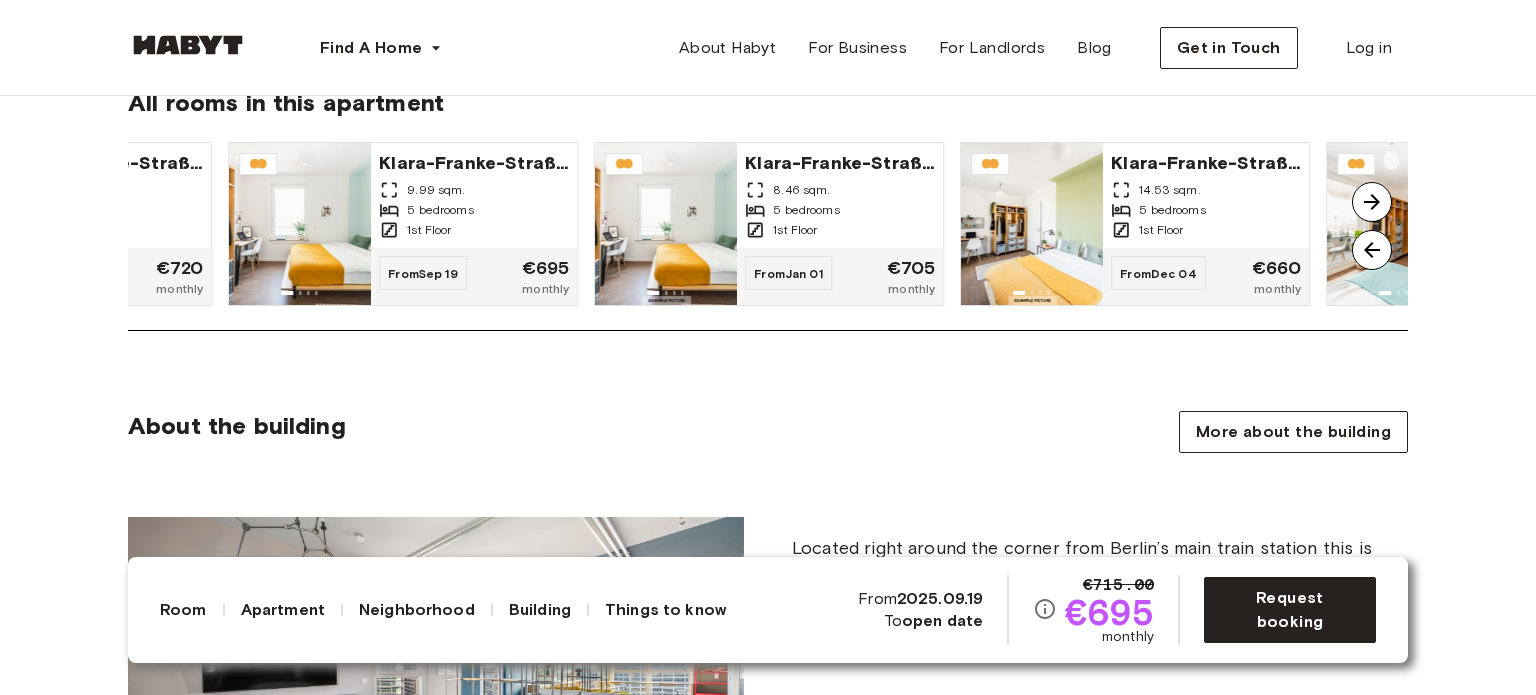 click at bounding box center [1372, 202] 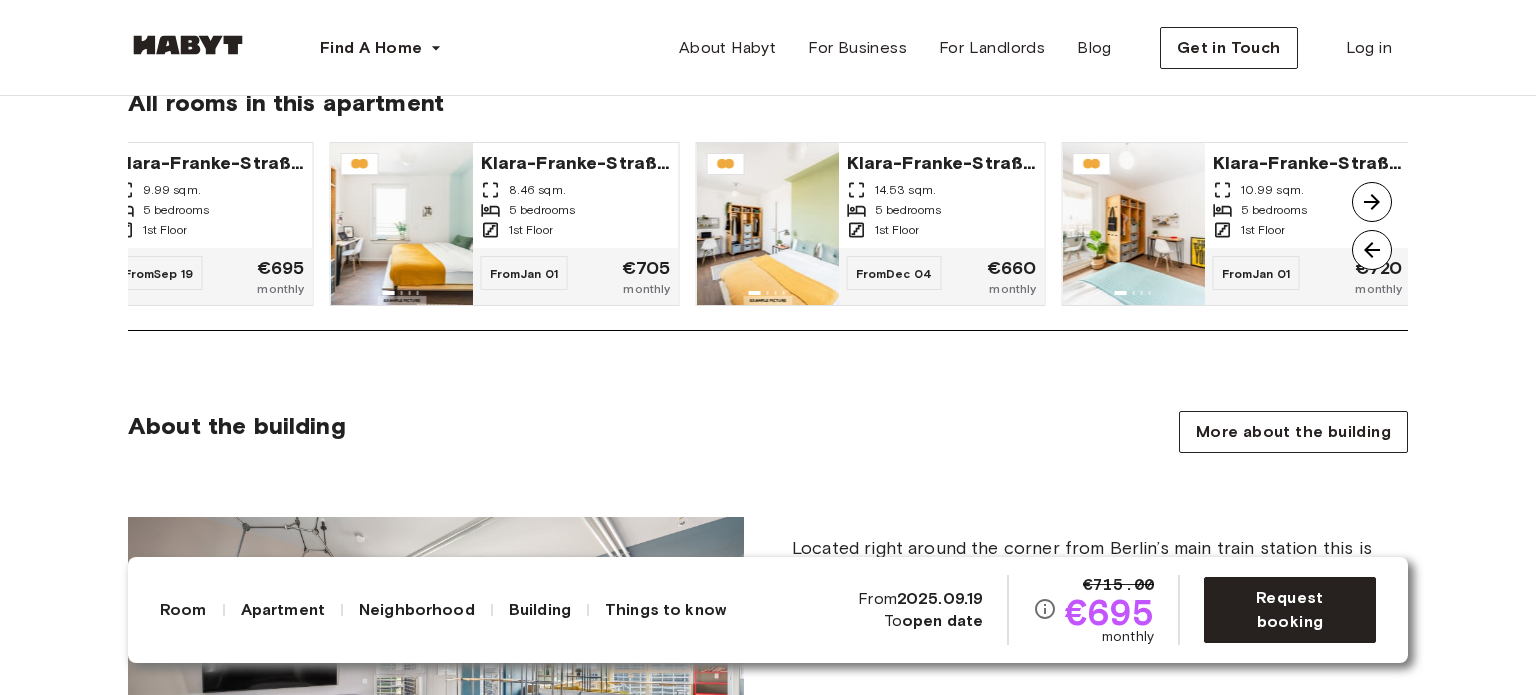 click at bounding box center [1372, 202] 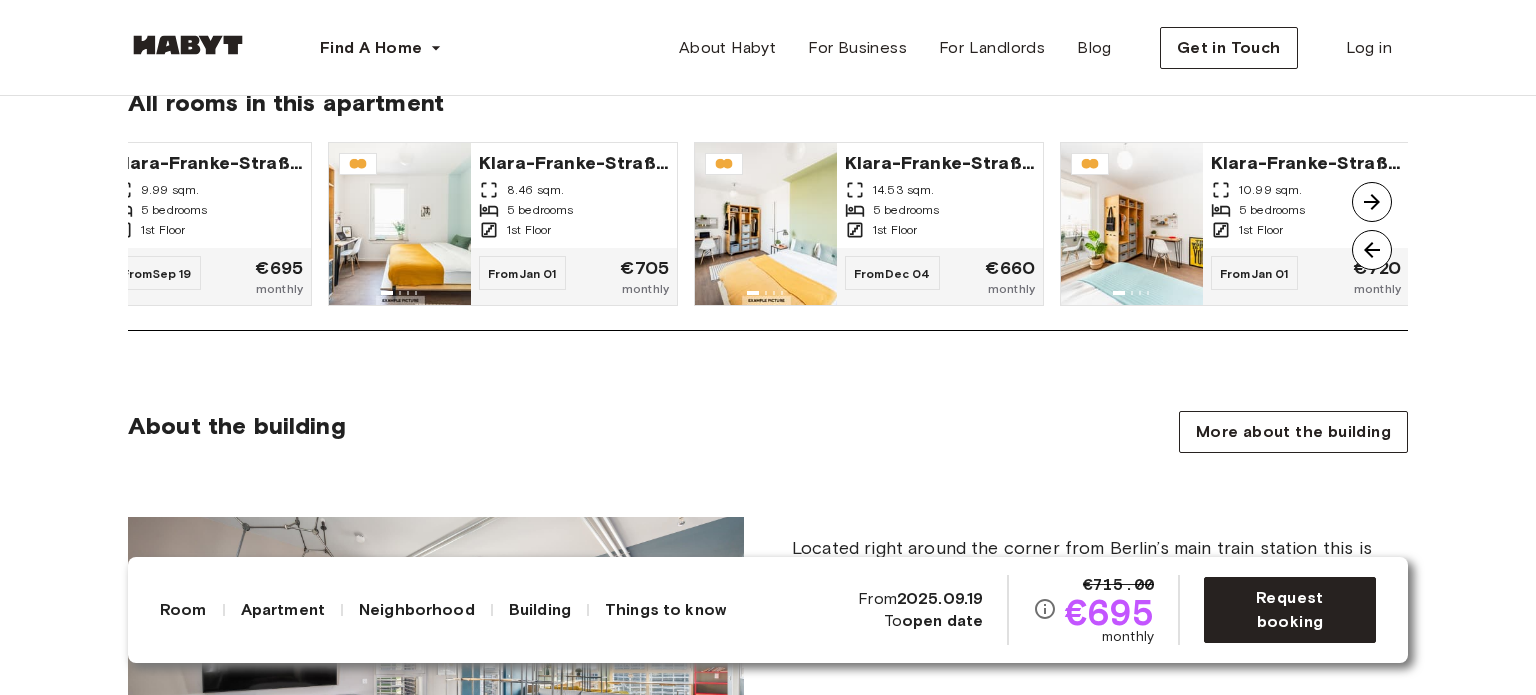 click at bounding box center [1372, 202] 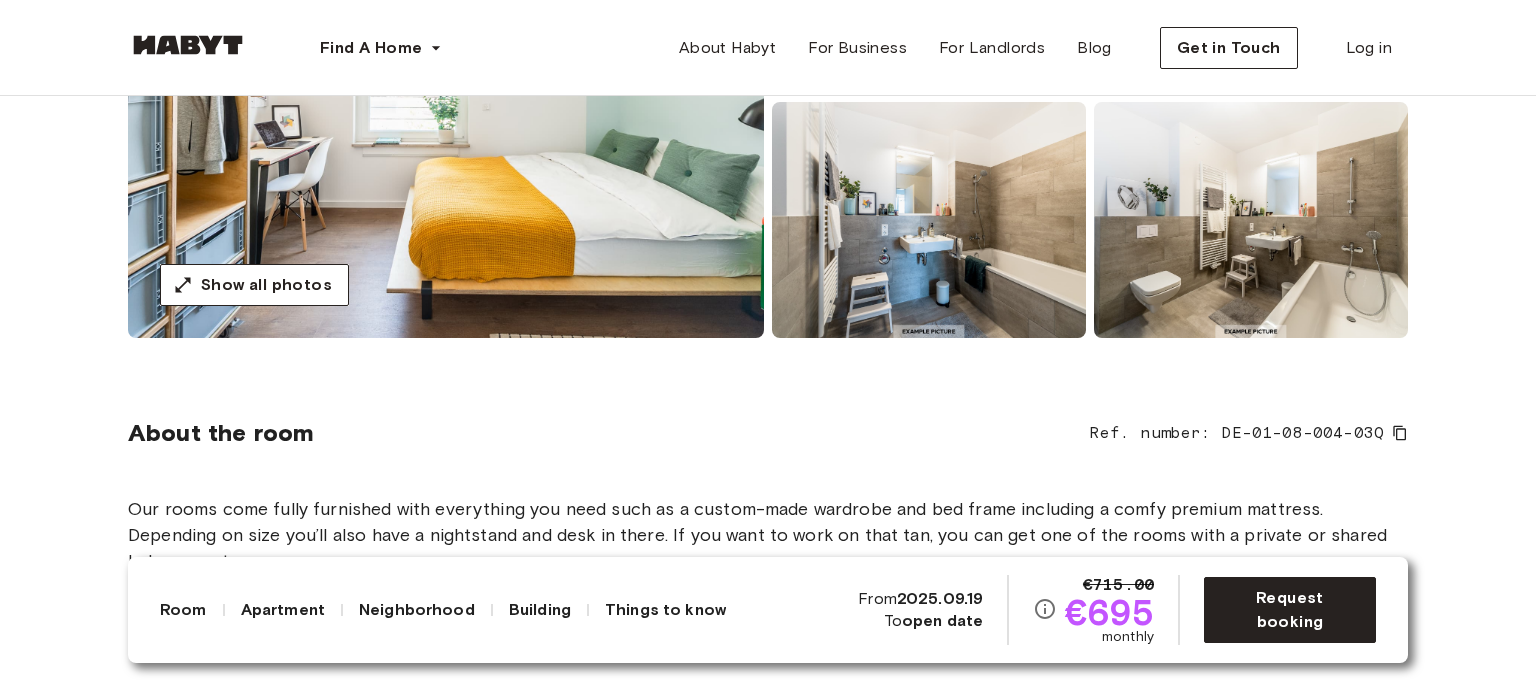 scroll, scrollTop: 0, scrollLeft: 0, axis: both 